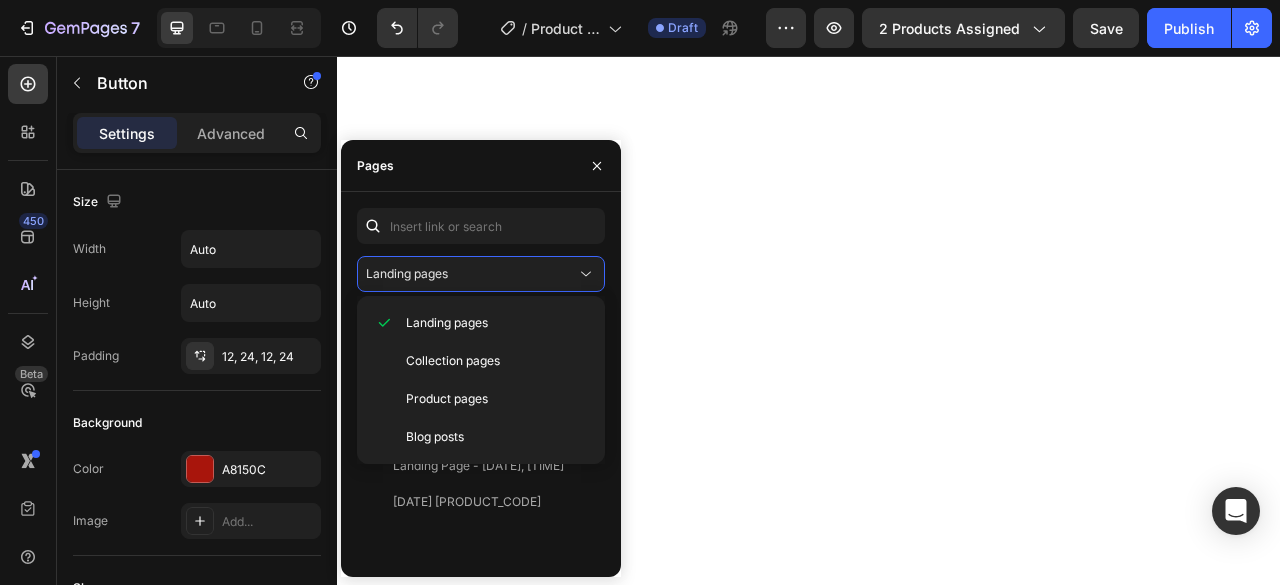 scroll, scrollTop: 0, scrollLeft: 0, axis: both 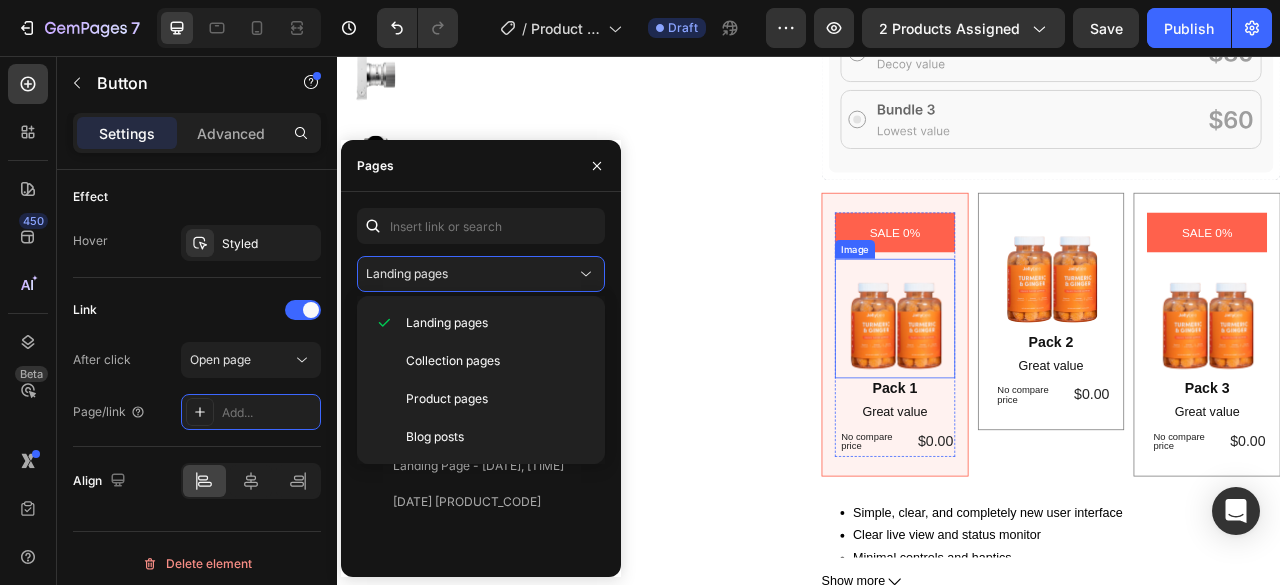 click on "Image Pack 2 Text Block Great value Text Block No compare price Product Price $0.00 Product Price Product Price Row Row" at bounding box center [1245, 381] 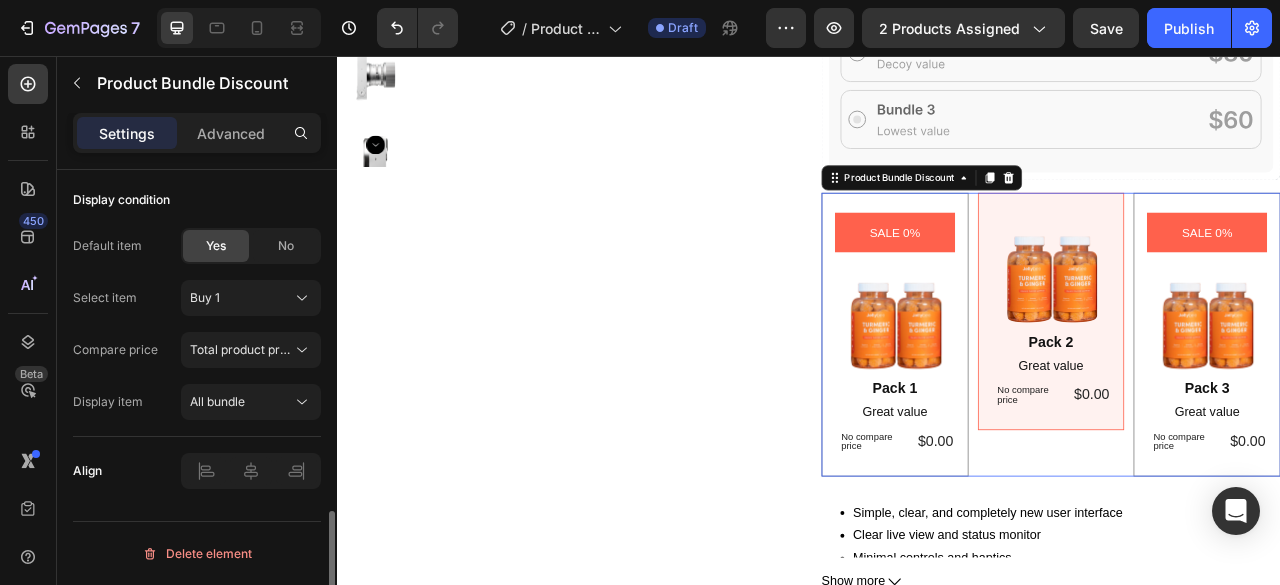 scroll, scrollTop: 0, scrollLeft: 0, axis: both 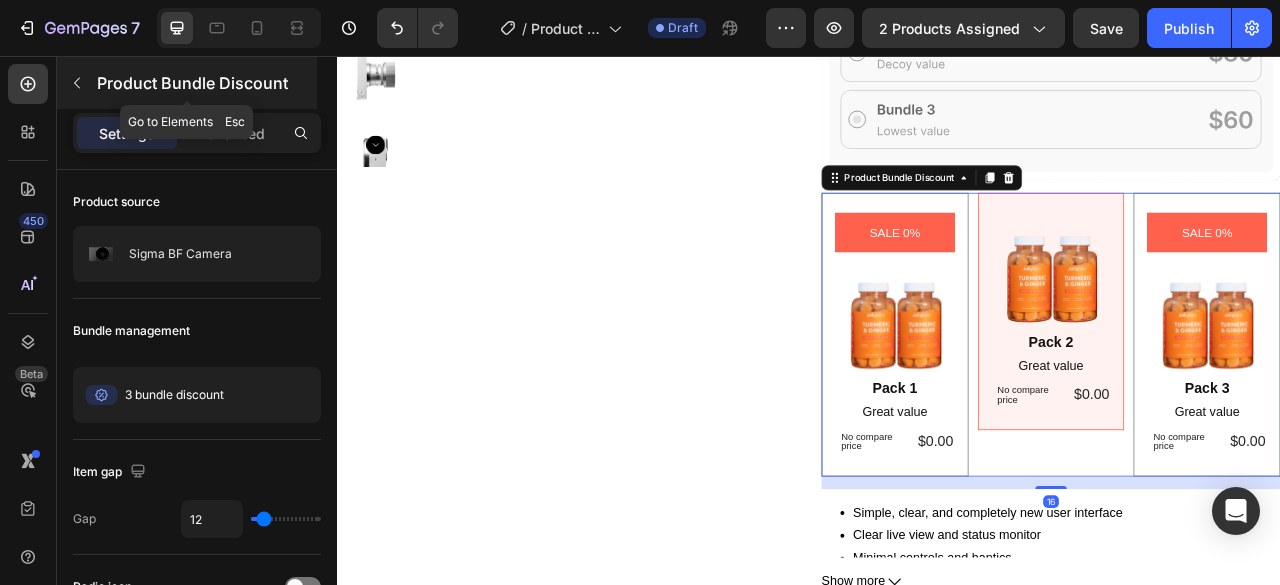 click on "Product Bundle Discount" at bounding box center (205, 83) 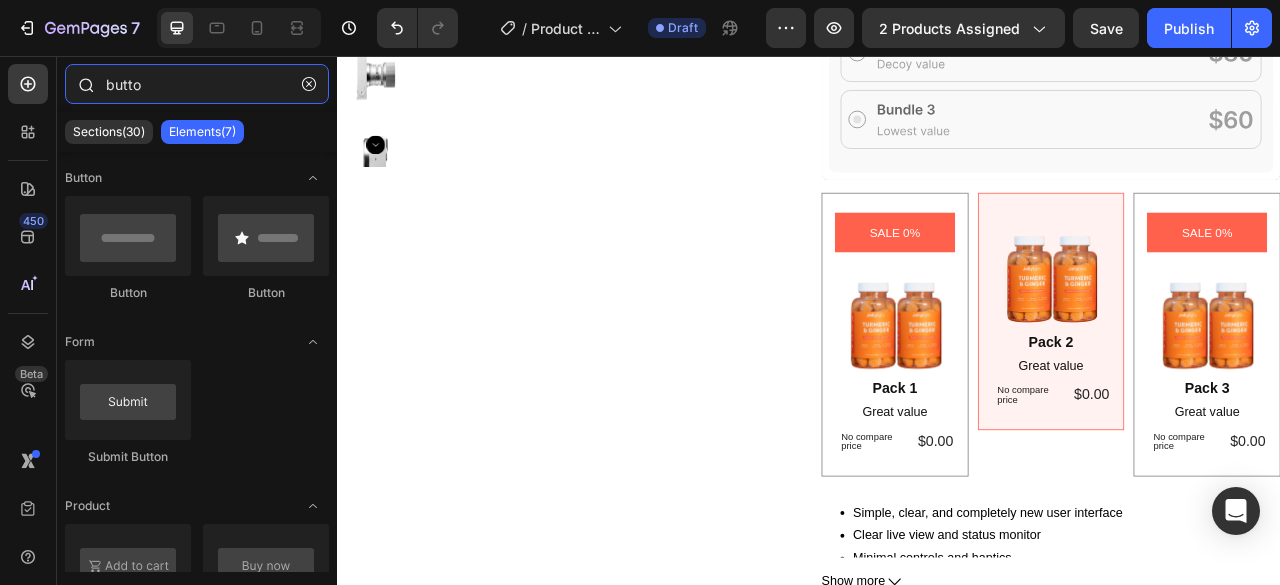 click on "butto" at bounding box center (197, 84) 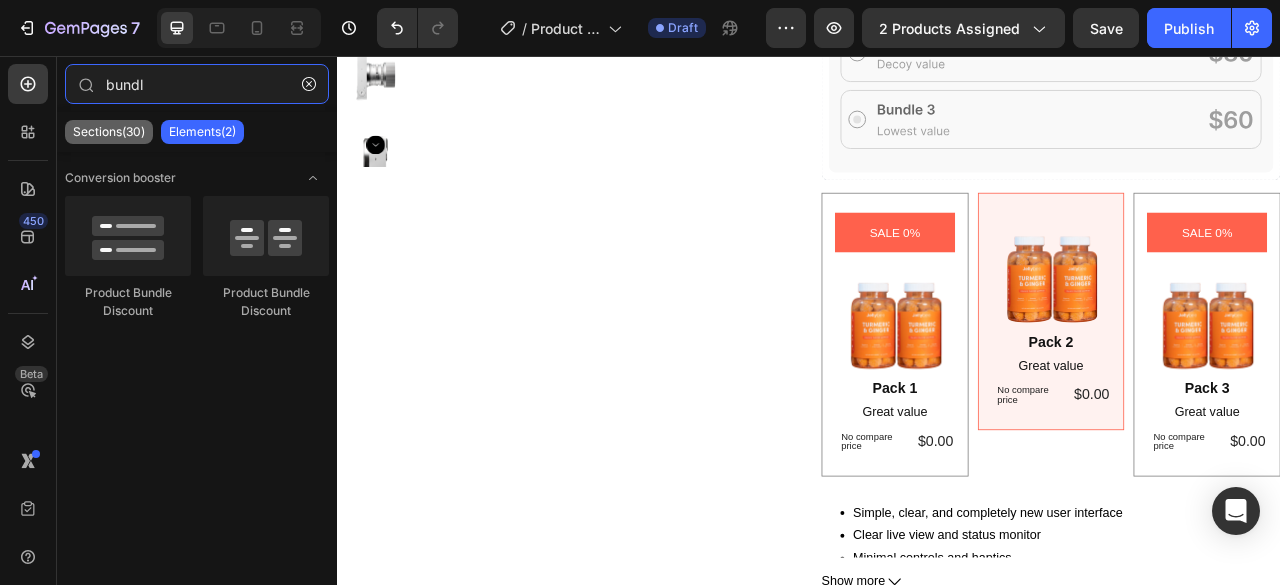 type on "bundl" 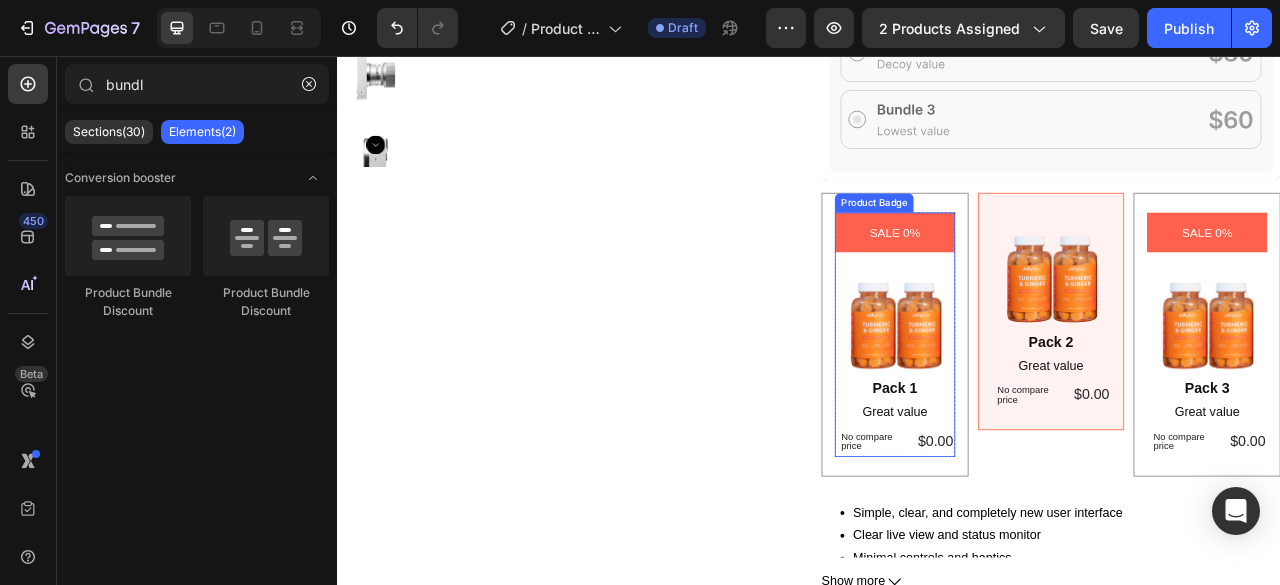 click on "SALE 0%" at bounding box center (1046, 280) 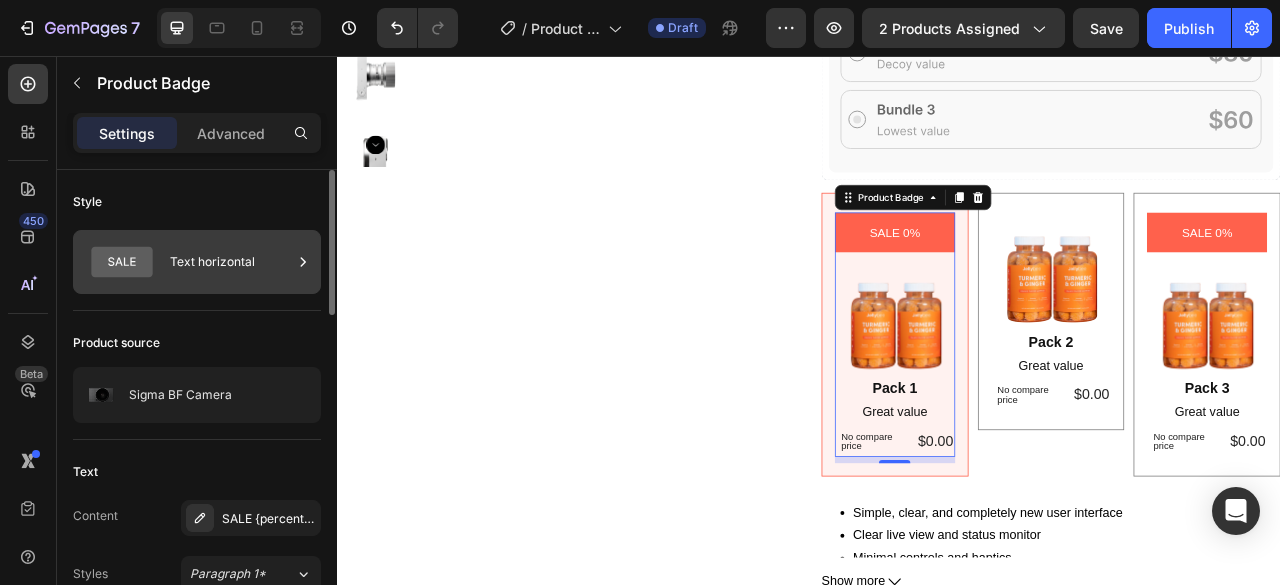 click on "Text horizontal" at bounding box center (231, 262) 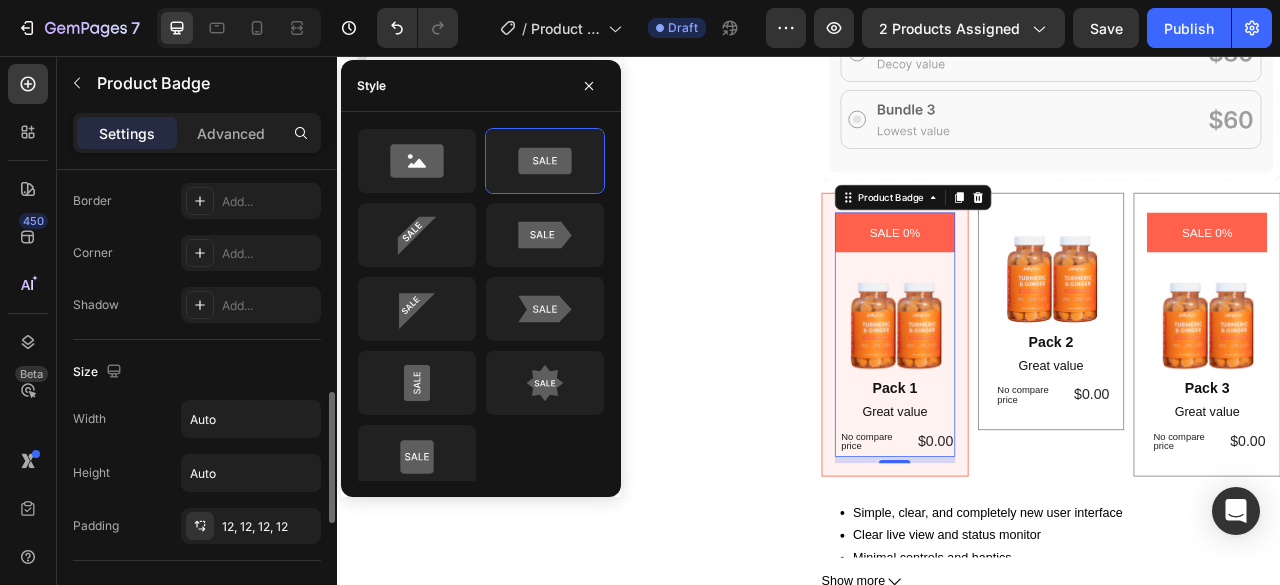 scroll, scrollTop: 900, scrollLeft: 0, axis: vertical 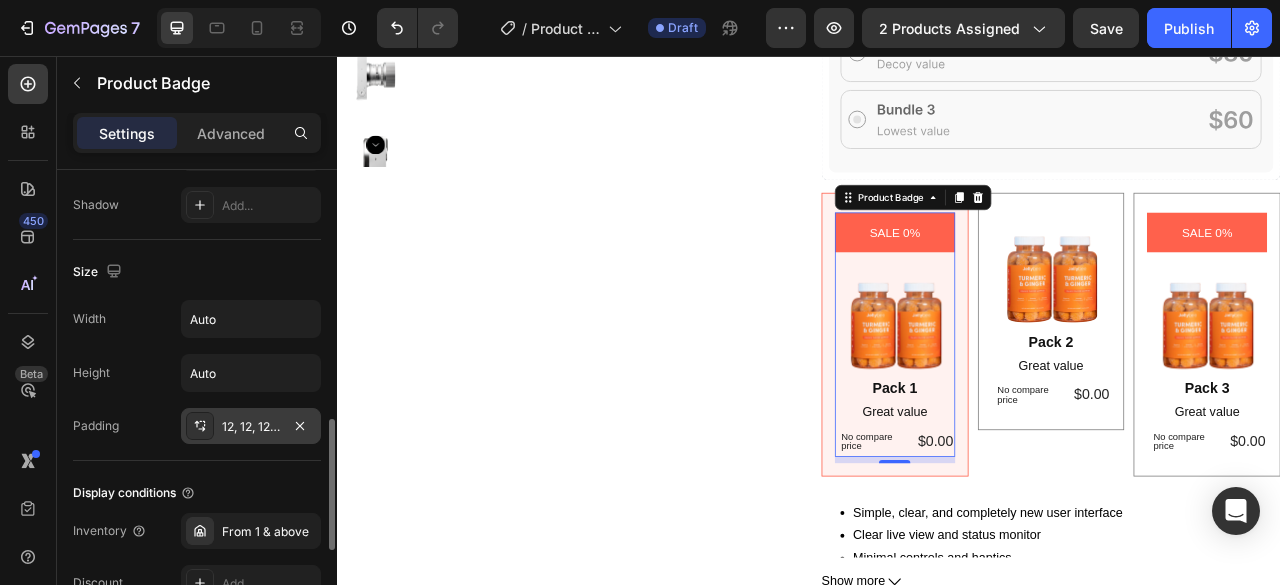 click on "12, 12, 12, 12" at bounding box center (251, 426) 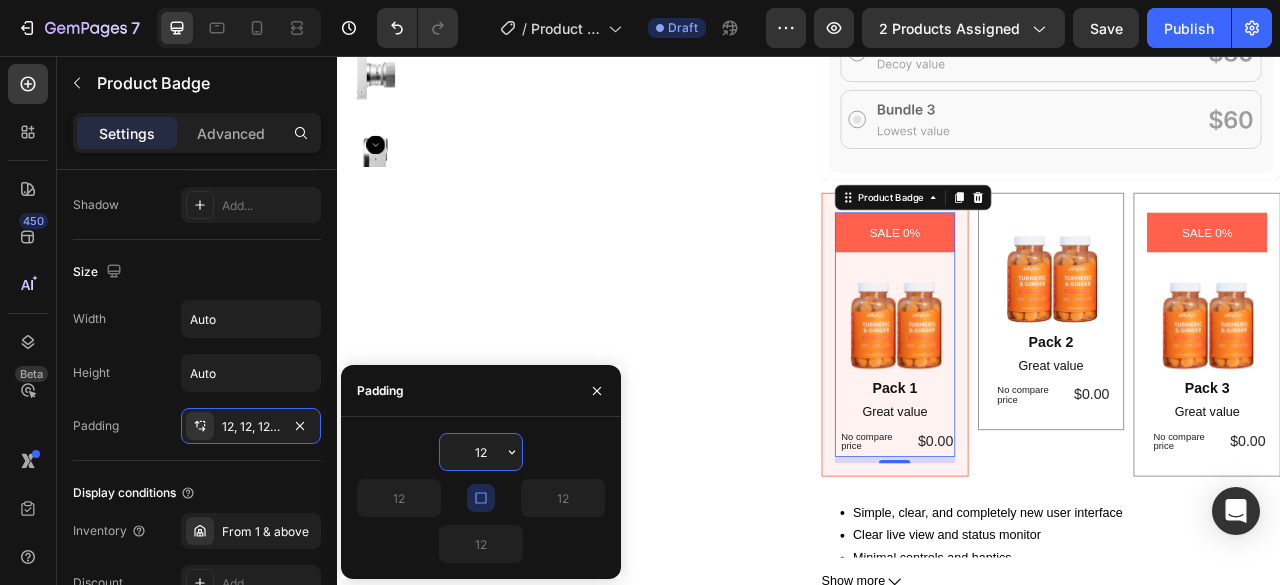 click on "12" at bounding box center [481, 452] 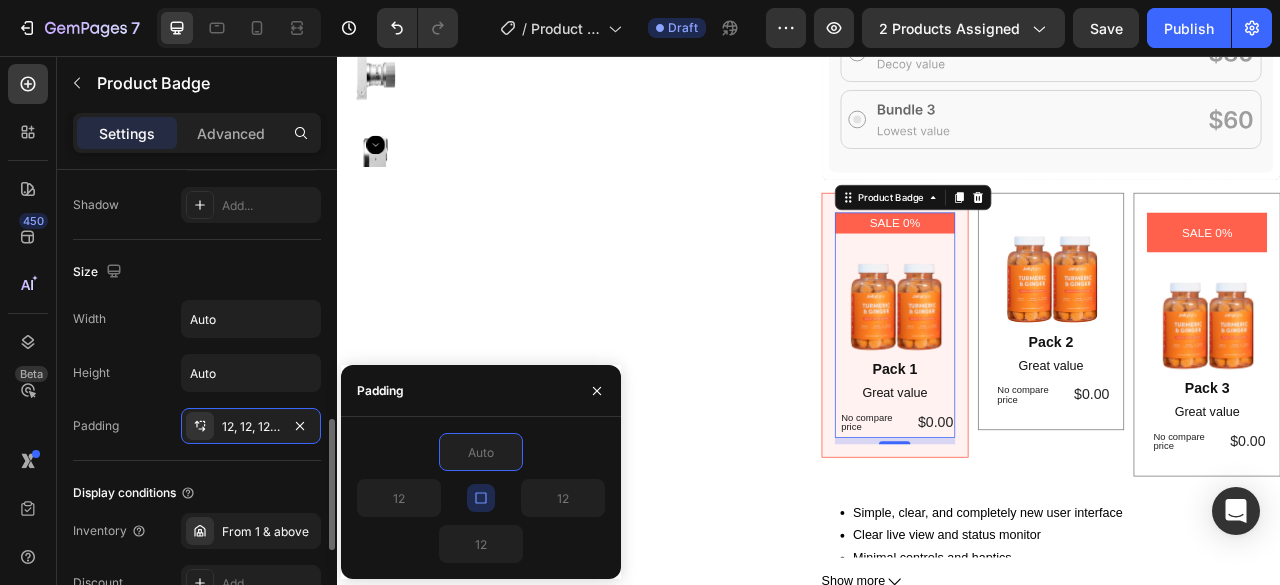 click on "Advanced" at bounding box center (231, 133) 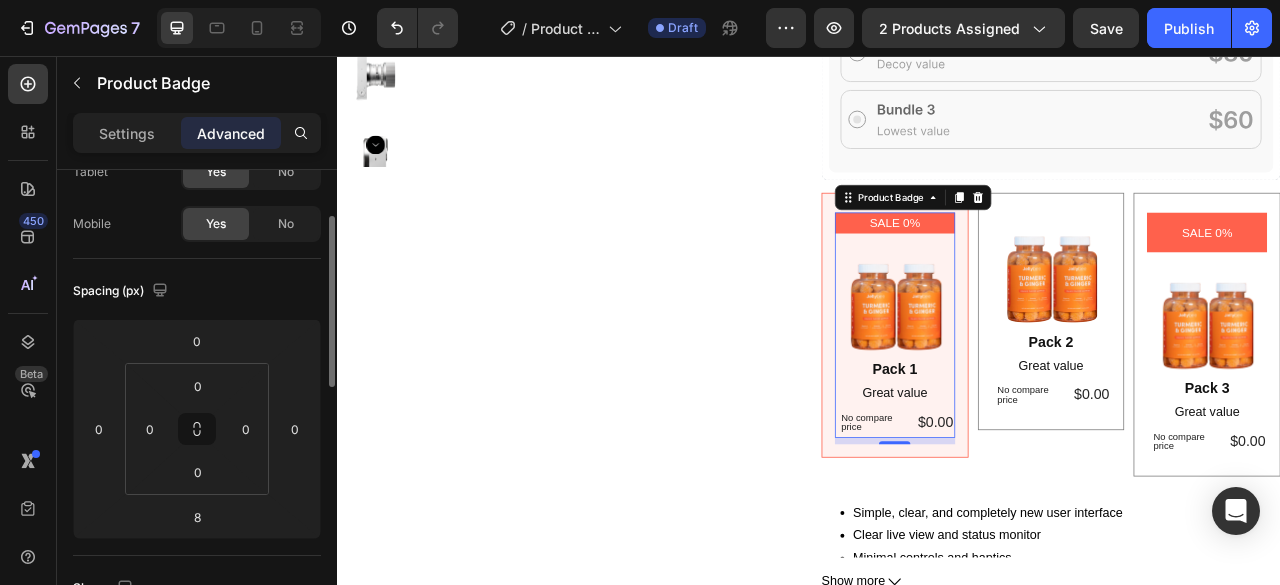scroll, scrollTop: 0, scrollLeft: 0, axis: both 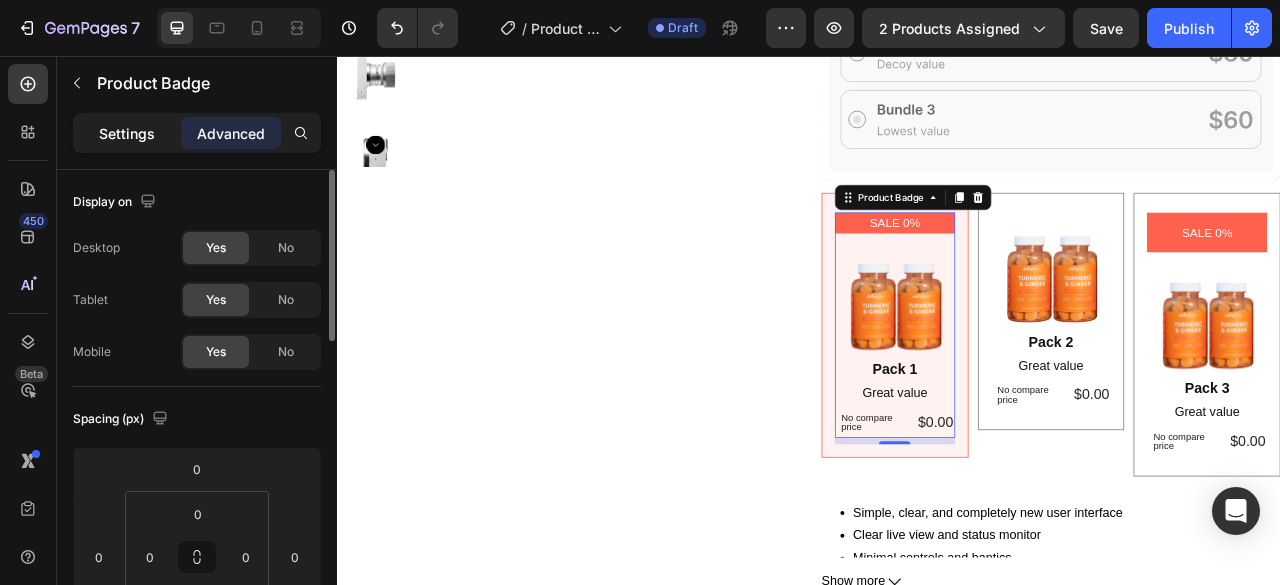 click on "Settings" at bounding box center [127, 133] 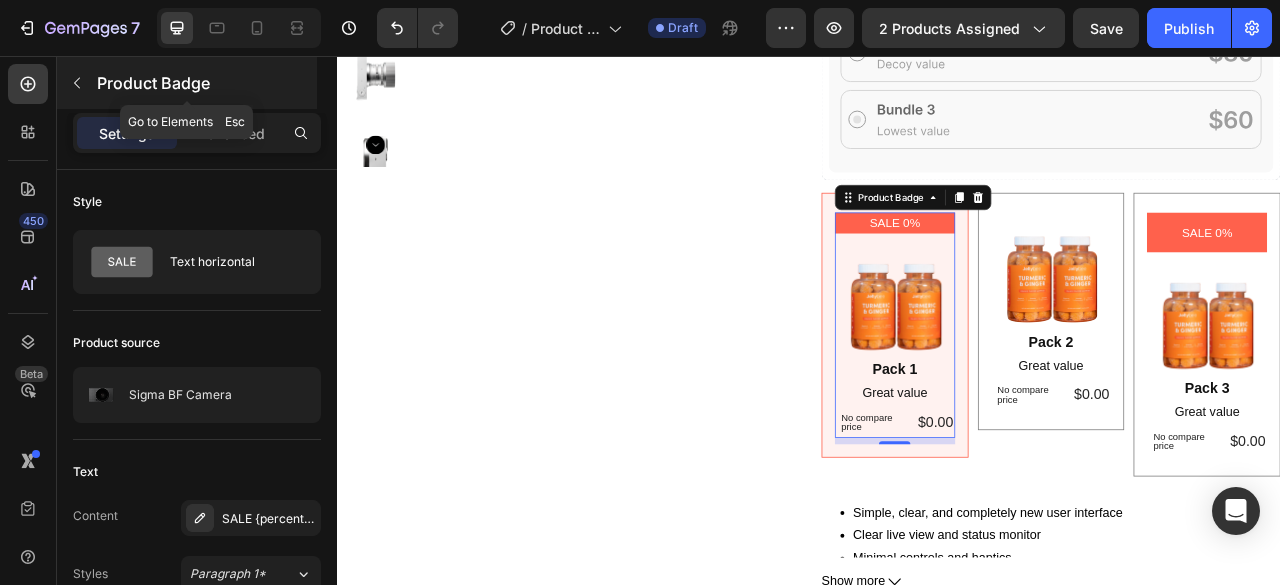 click at bounding box center (77, 83) 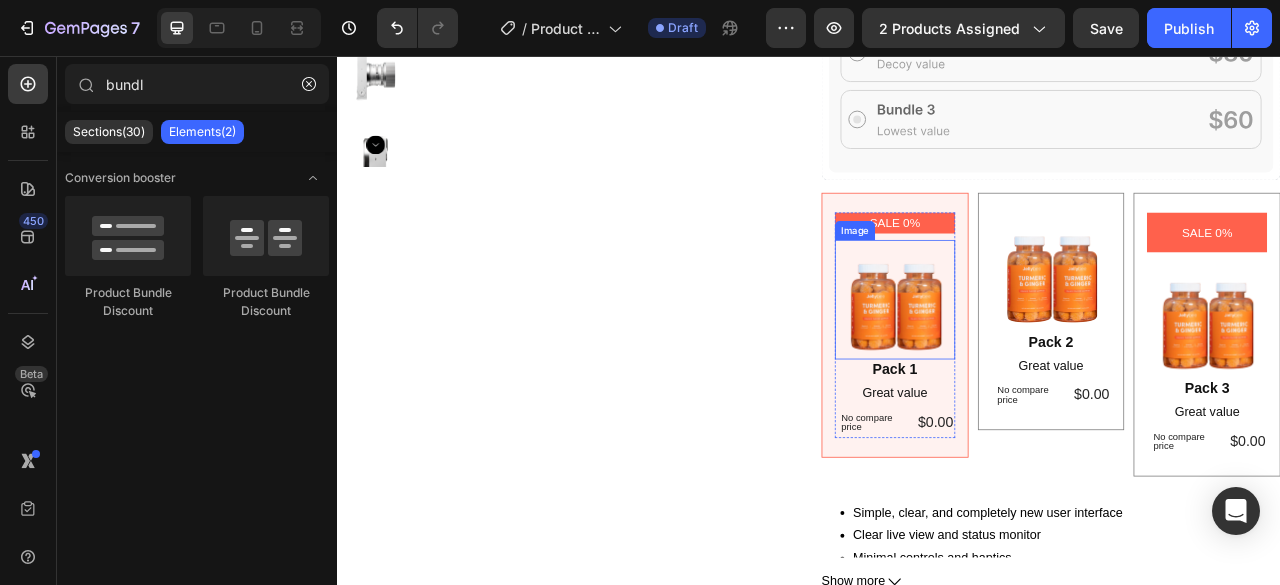 click at bounding box center (1046, 366) 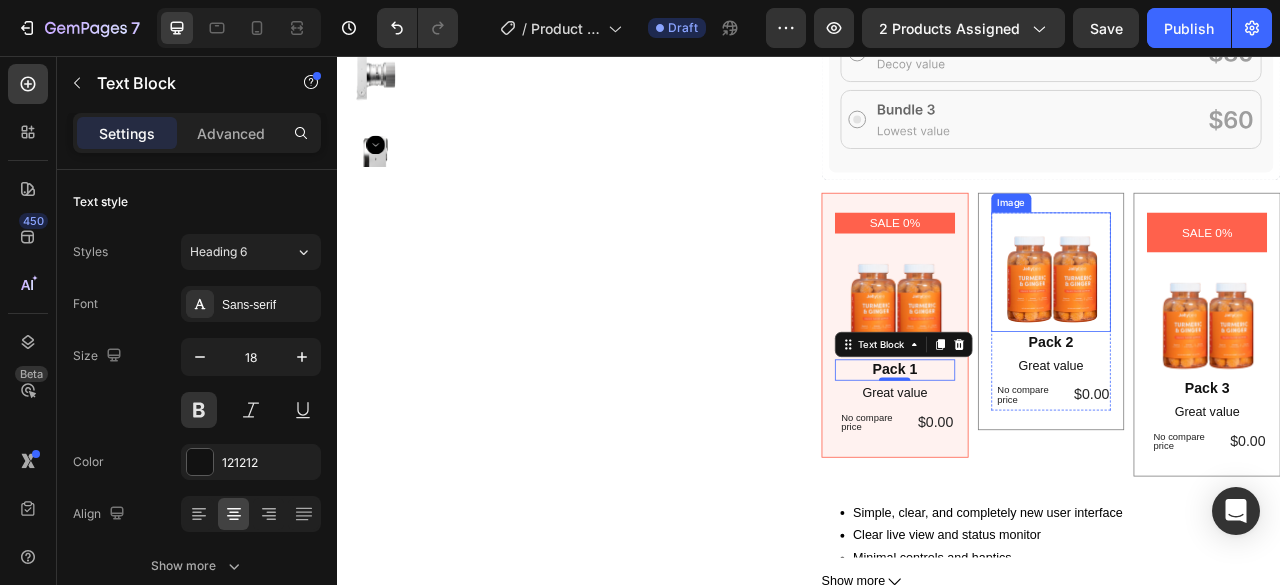 click at bounding box center (1245, 331) 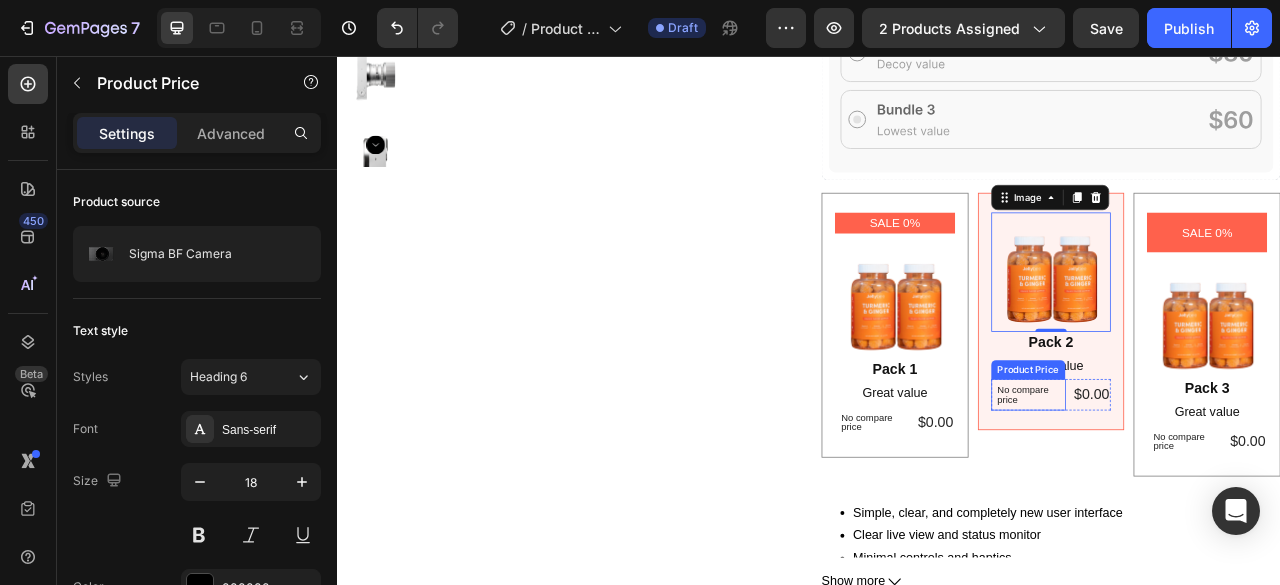 click on "Product Price" at bounding box center (1216, 455) 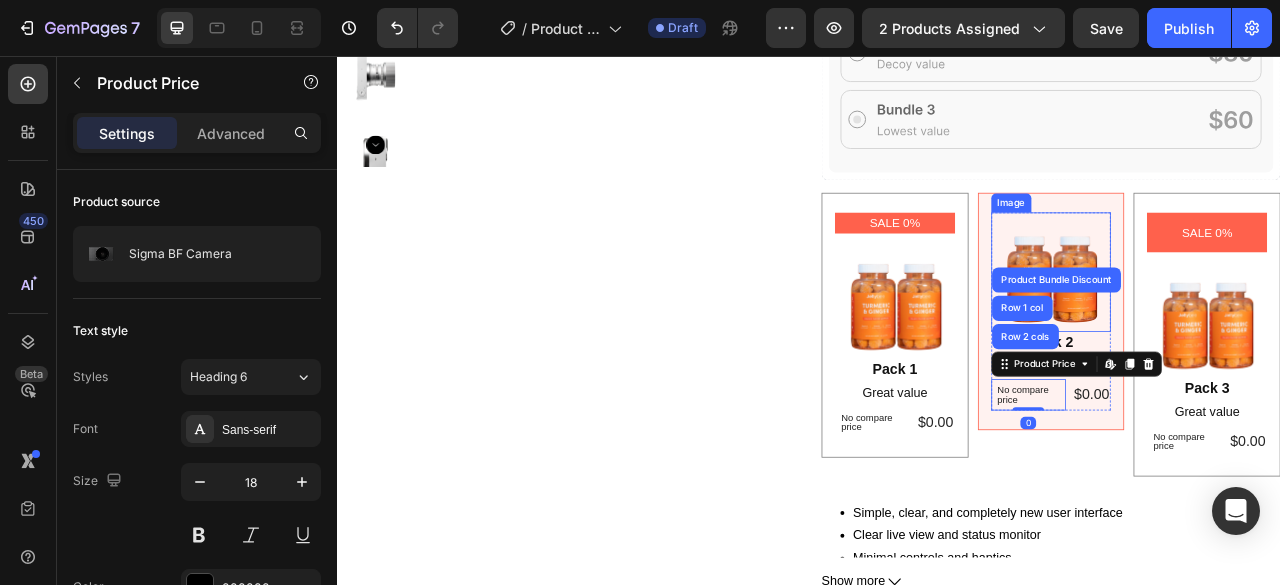 click at bounding box center (1245, 331) 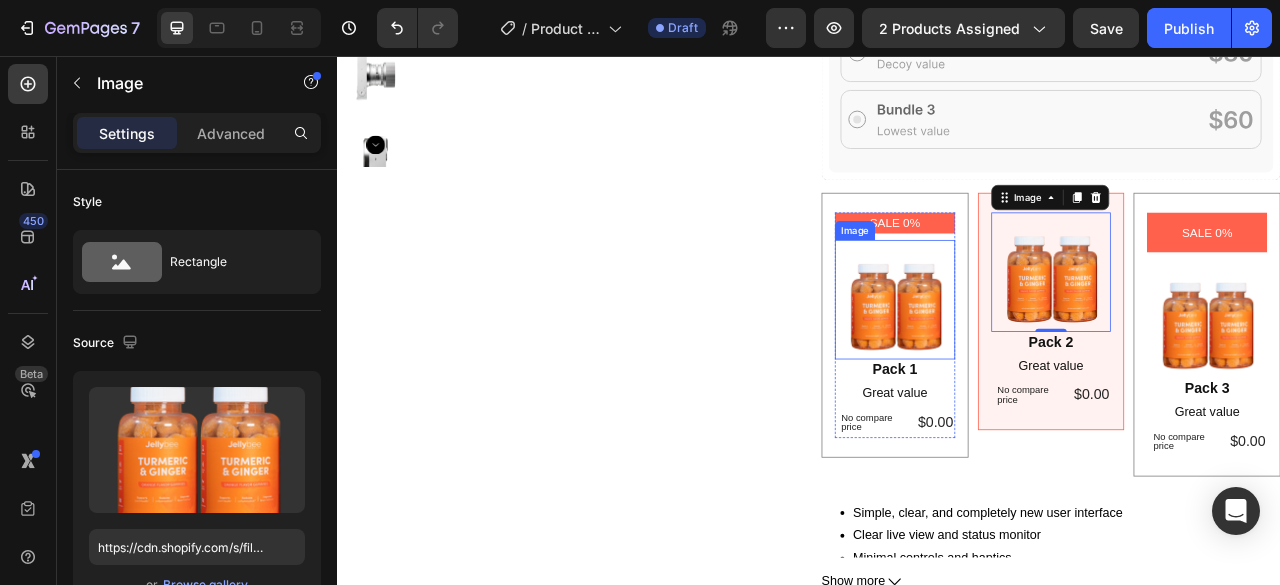 click at bounding box center [1046, 366] 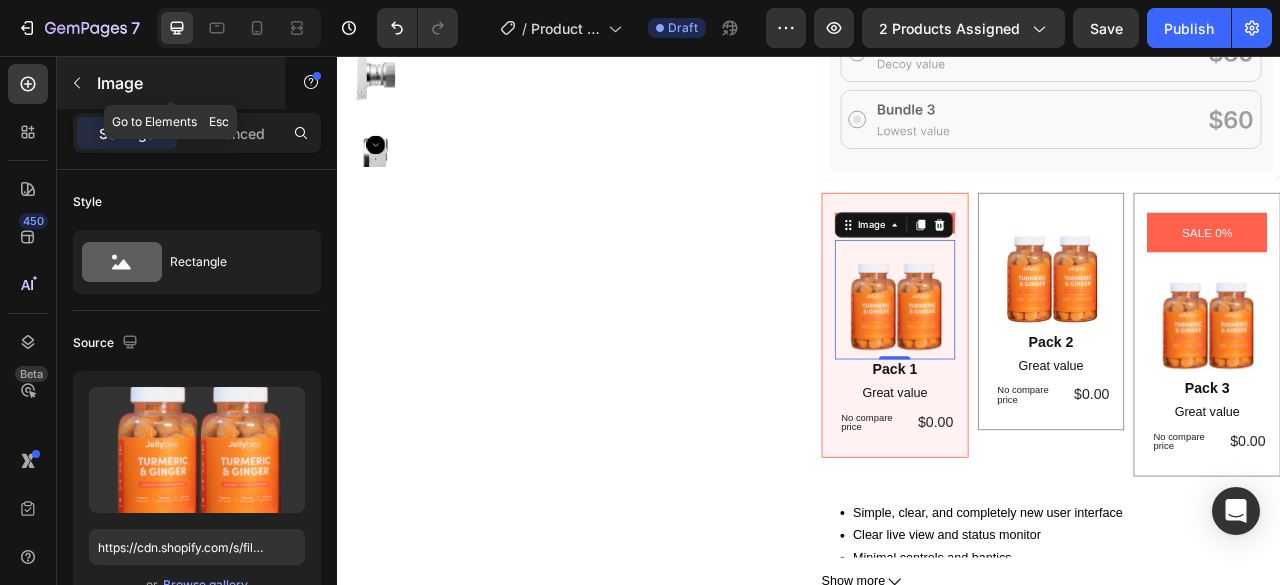 click 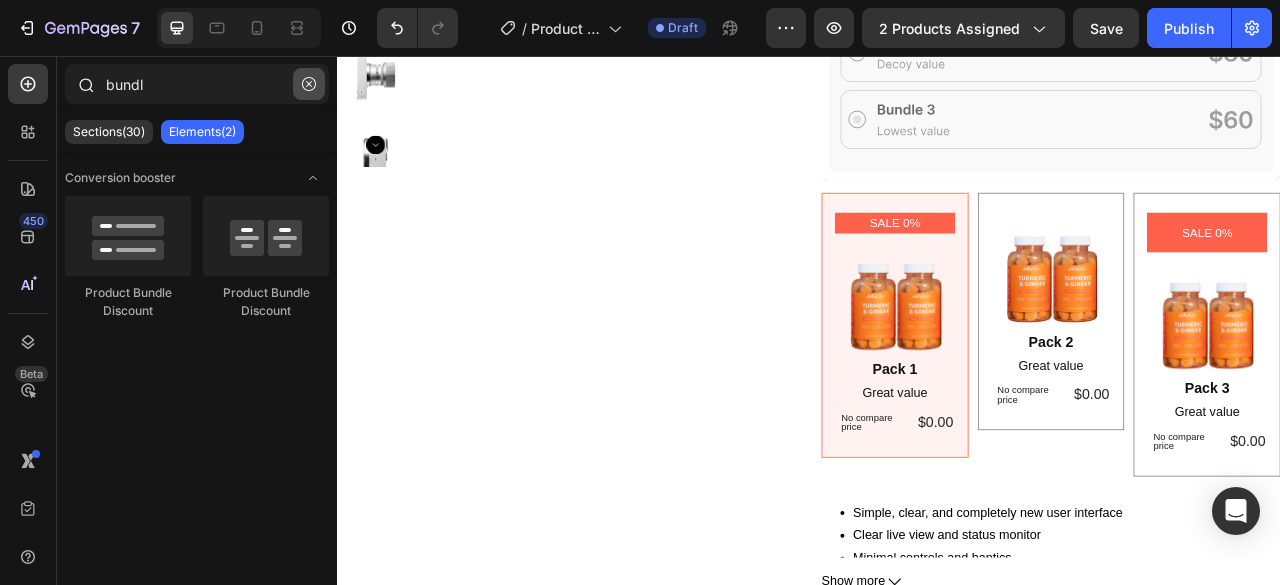 click 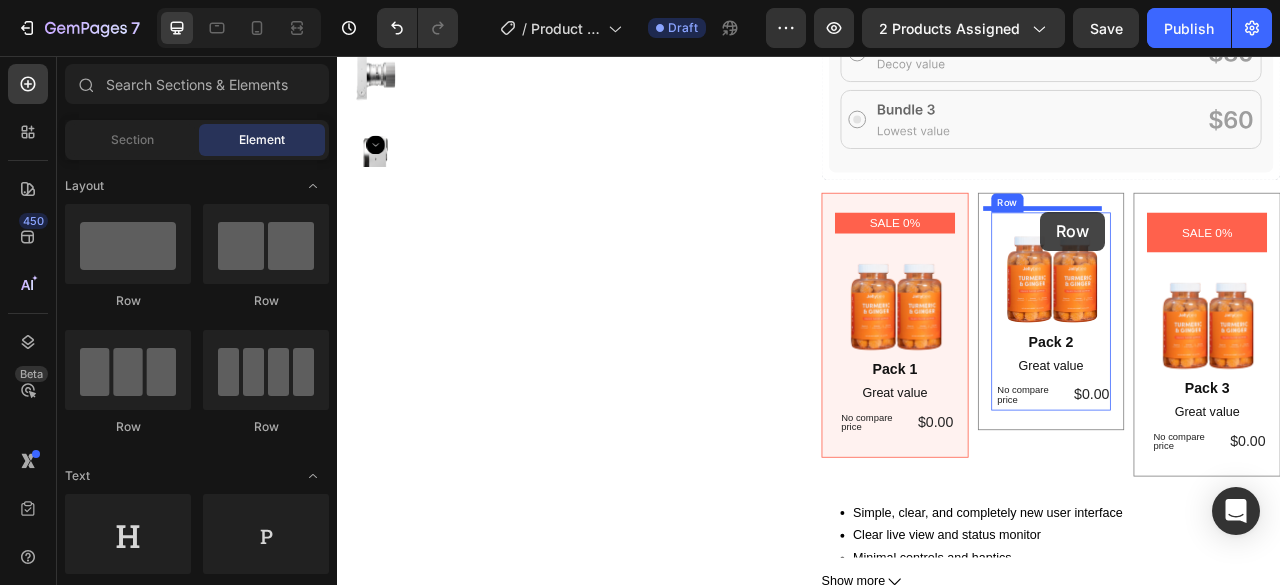drag, startPoint x: 490, startPoint y: 321, endPoint x: 1232, endPoint y: 254, distance: 745.0188 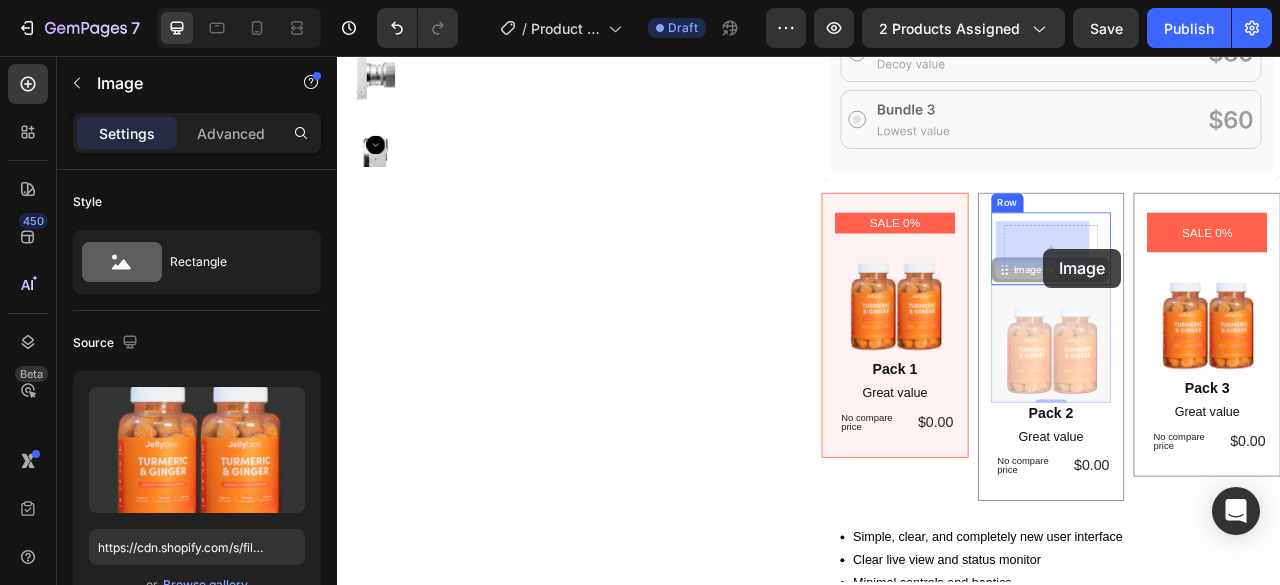 drag, startPoint x: 1240, startPoint y: 414, endPoint x: 1238, endPoint y: 310, distance: 104.019226 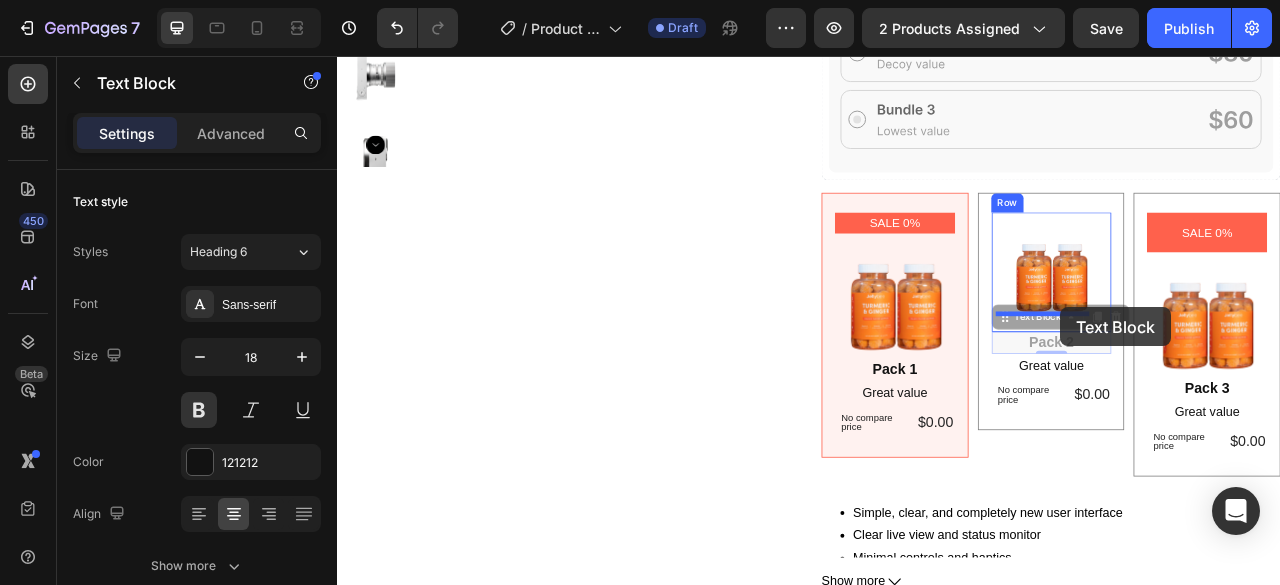 drag, startPoint x: 1257, startPoint y: 410, endPoint x: 1257, endPoint y: 376, distance: 34 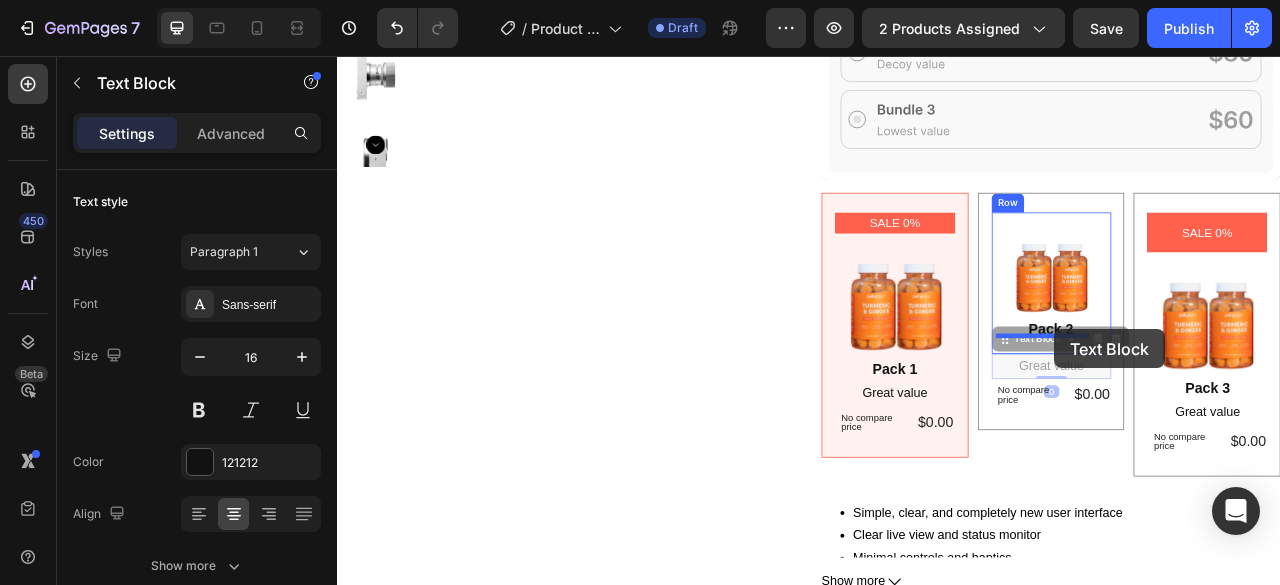 drag, startPoint x: 1257, startPoint y: 440, endPoint x: 1250, endPoint y: 404, distance: 36.67424 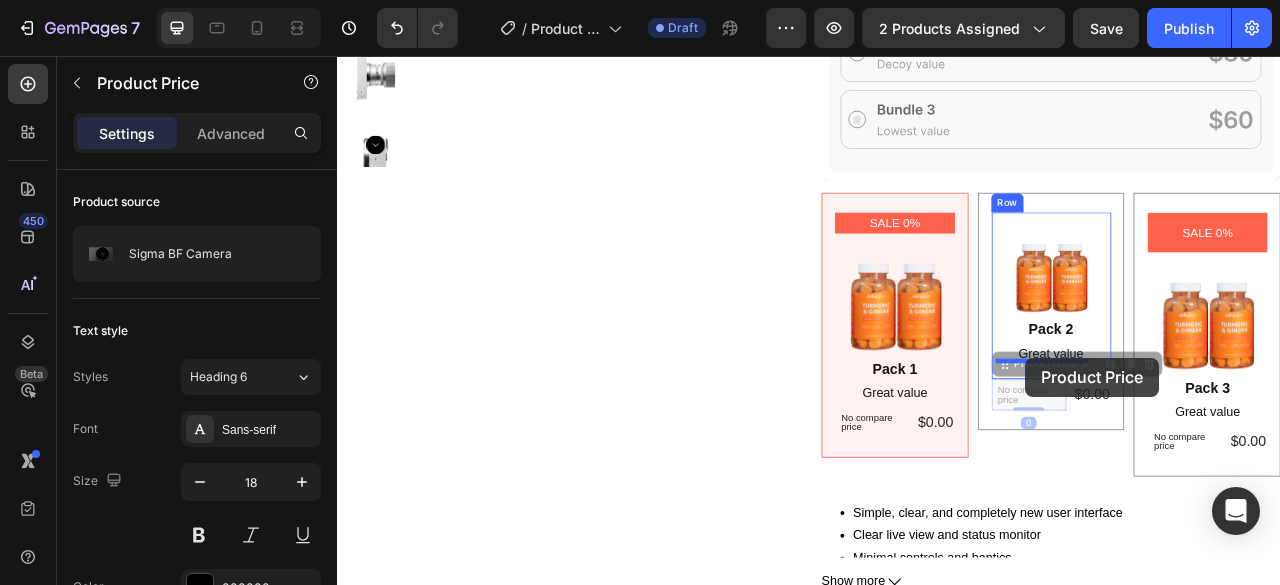 drag, startPoint x: 1208, startPoint y: 472, endPoint x: 1209, endPoint y: 451, distance: 21.023796 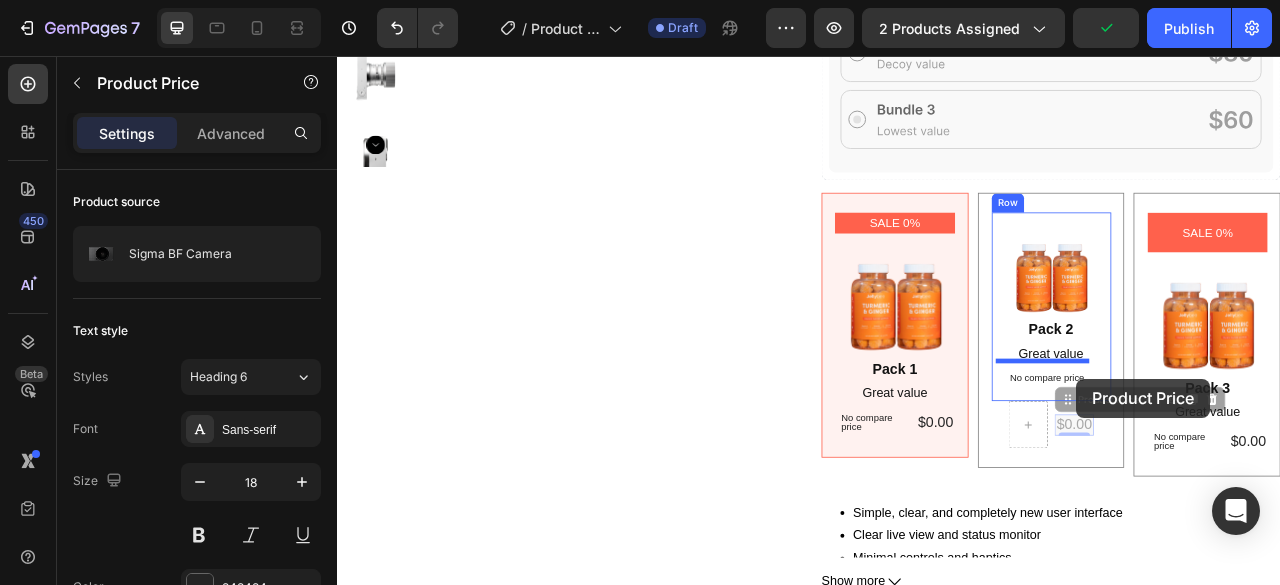 drag, startPoint x: 1263, startPoint y: 516, endPoint x: 1279, endPoint y: 467, distance: 51.546097 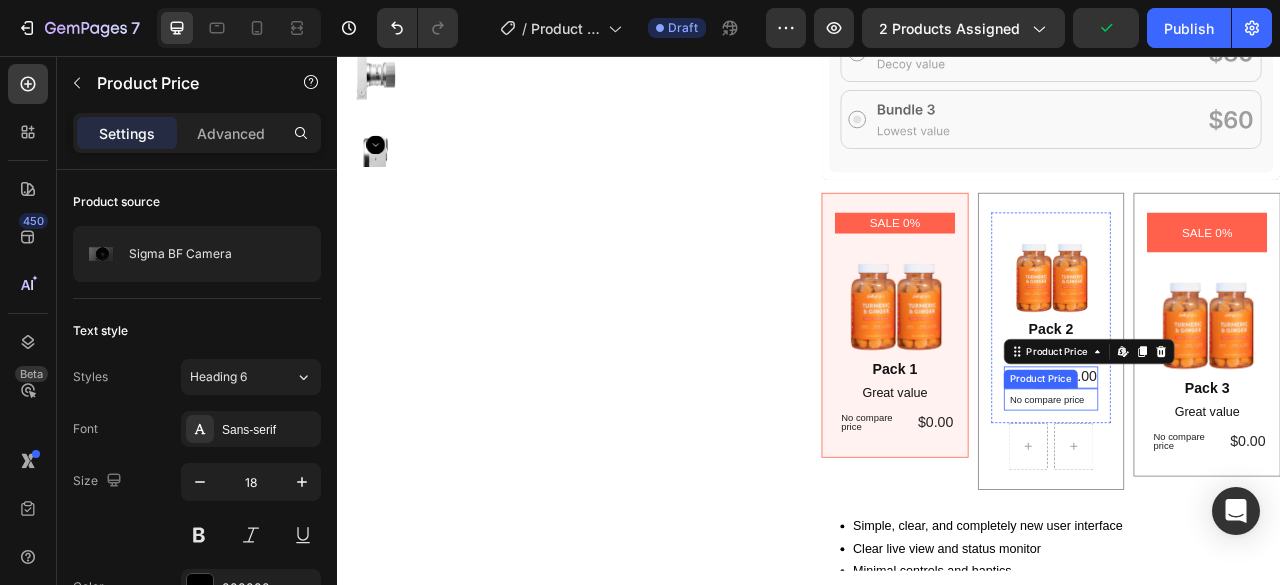click on "No compare price" at bounding box center [1245, 493] 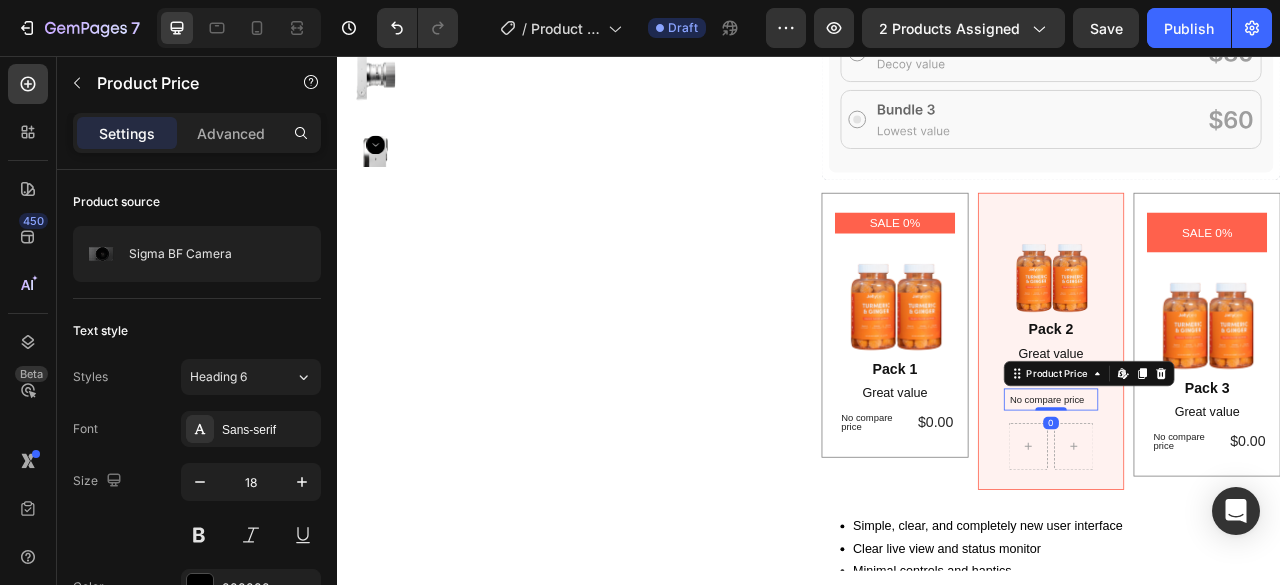 click on "No compare price" at bounding box center [1245, 493] 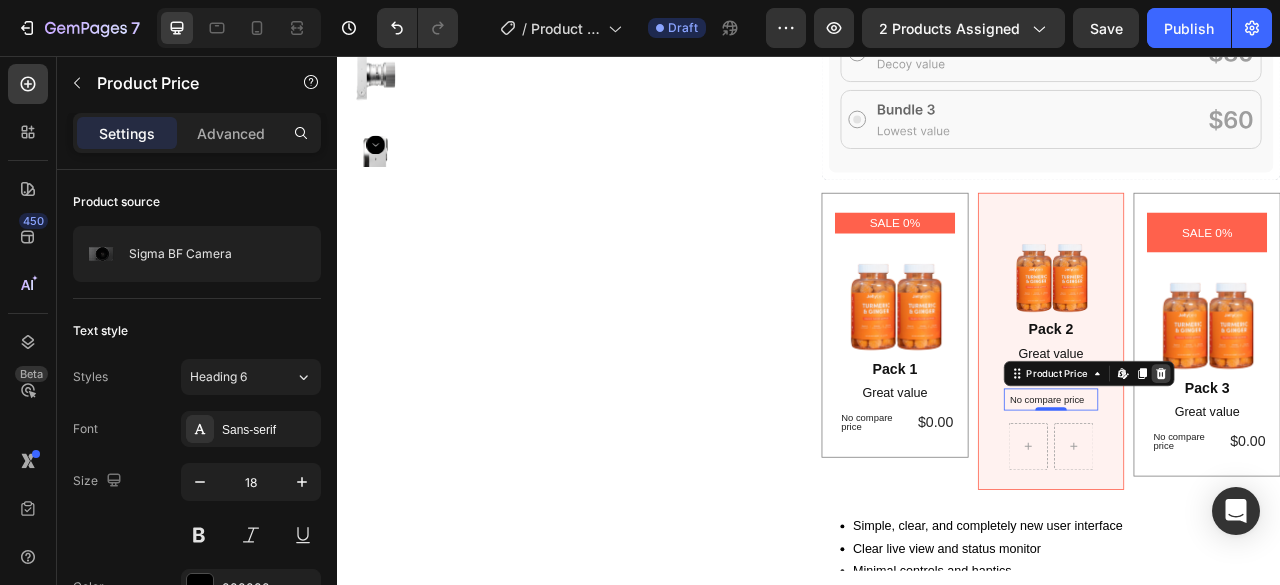 click 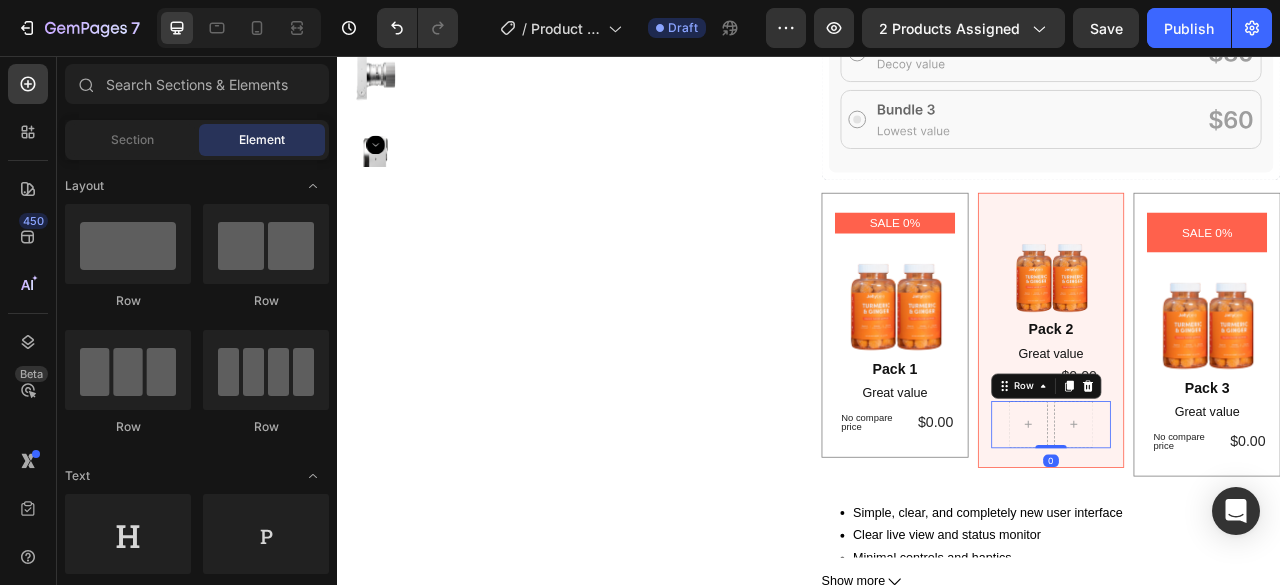click on "Row   0" at bounding box center (1245, 525) 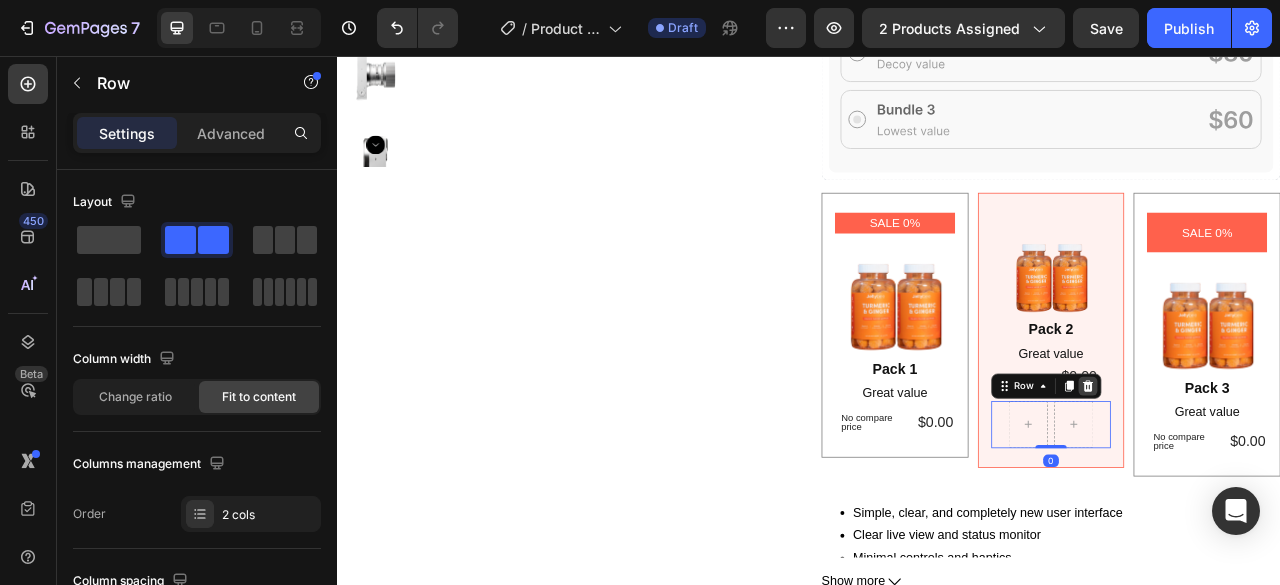 click at bounding box center (1292, 476) 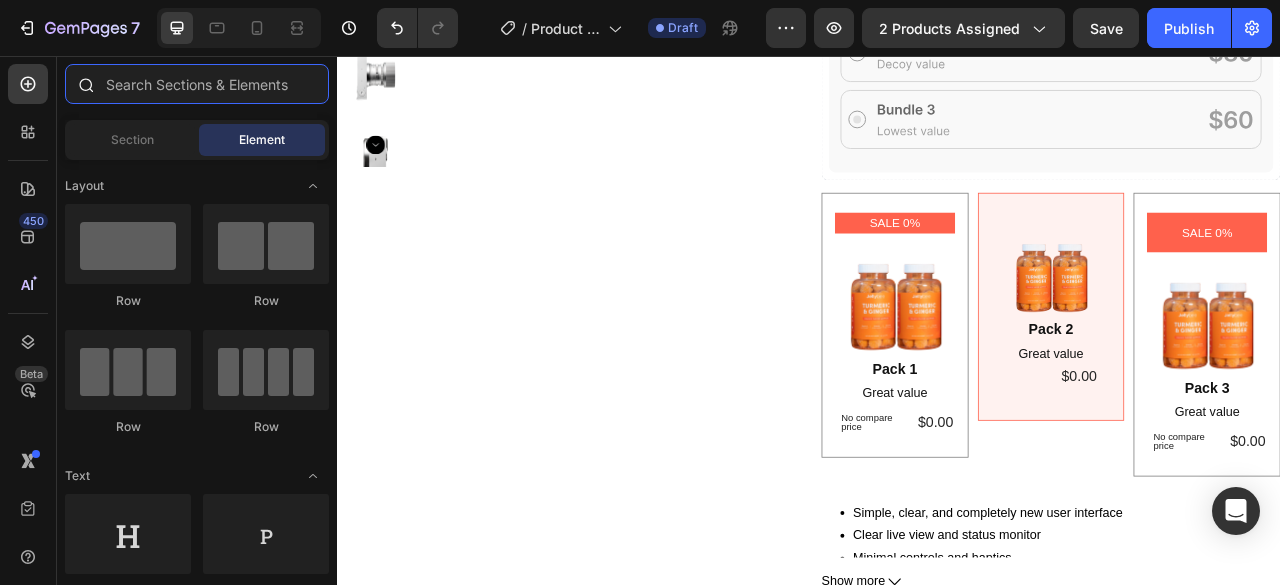 click at bounding box center (197, 84) 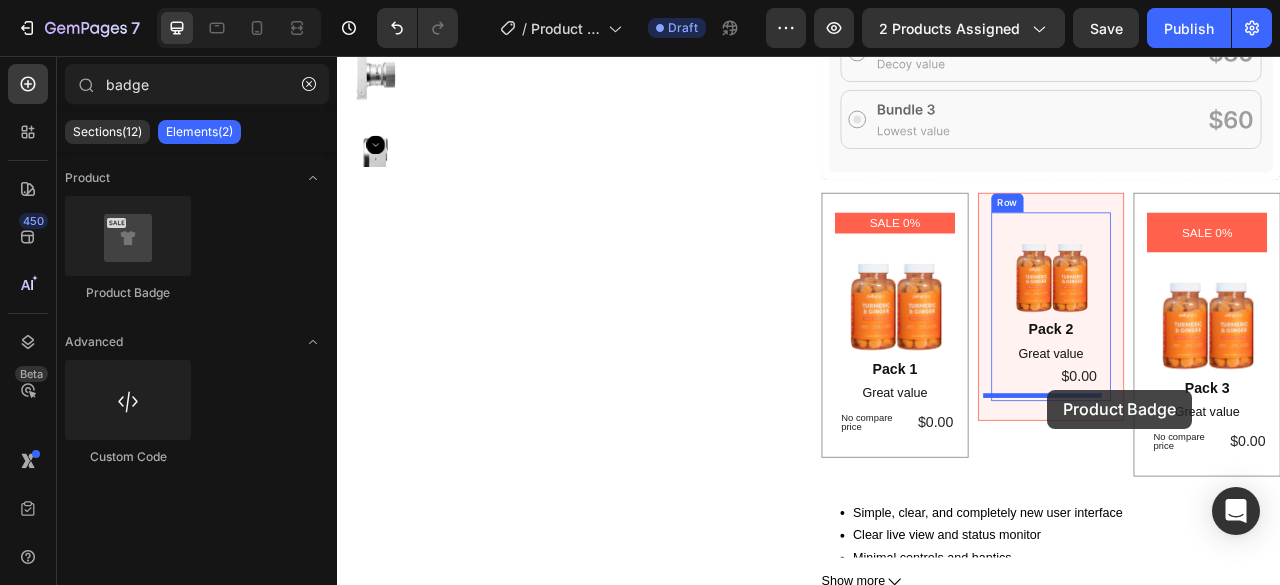 drag, startPoint x: 548, startPoint y: 309, endPoint x: 1241, endPoint y: 481, distance: 714.02594 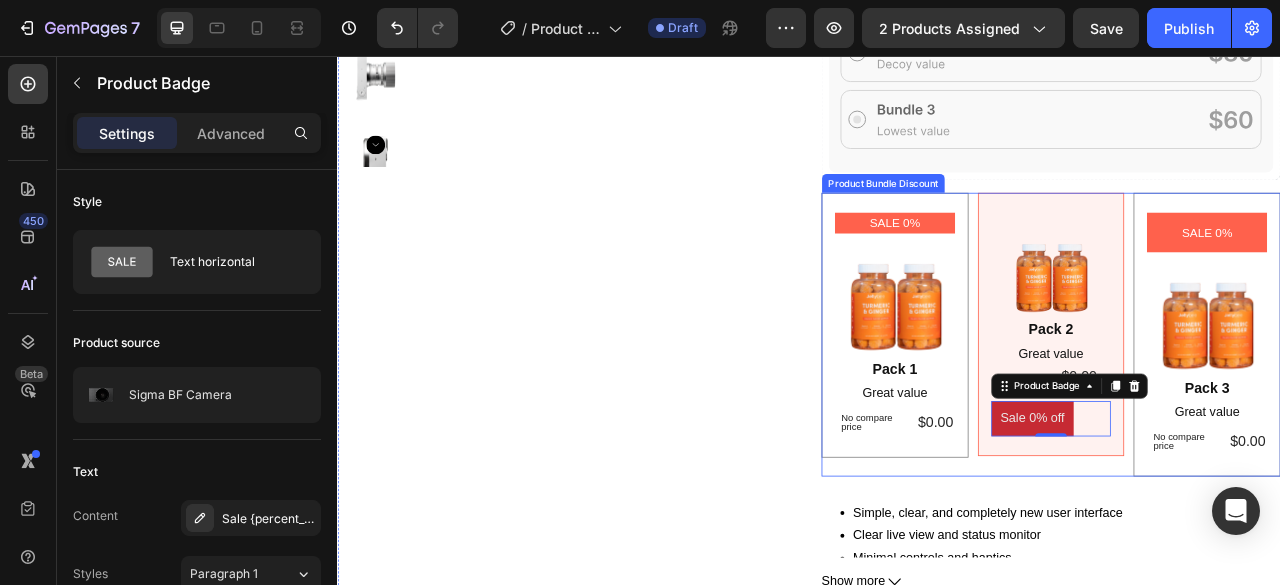 click on "SALE 0% Product Badge Image Pack 3 Text Block Great value Text Block No compare price Product Price $0.00 Product Price Product Price Row Row" at bounding box center (1443, 410) 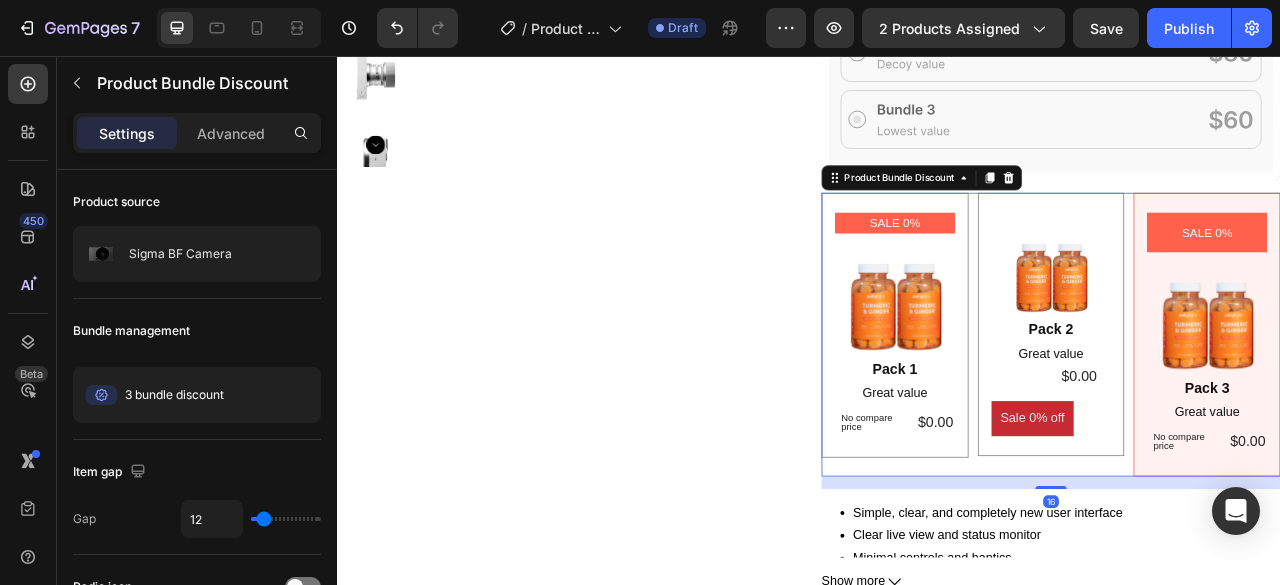 click on "Image Pack 2 Text Block Great value Text Block $0.00 Product Price Product Price Row Sale 0% off Product Badge Row" at bounding box center [1245, 397] 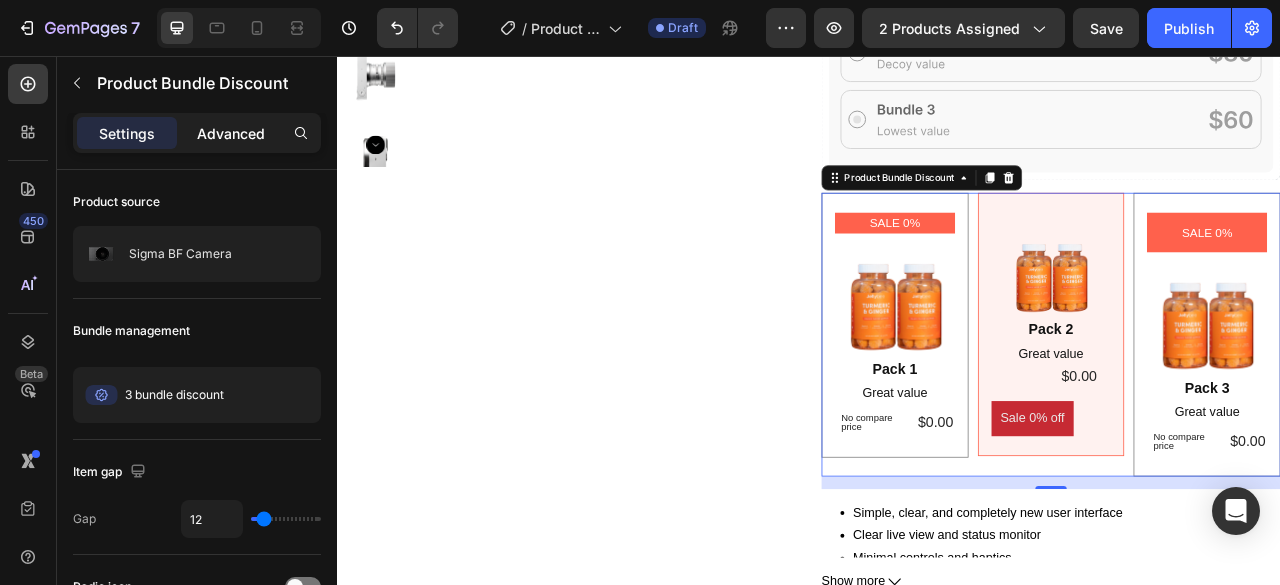 click on "Advanced" at bounding box center (231, 133) 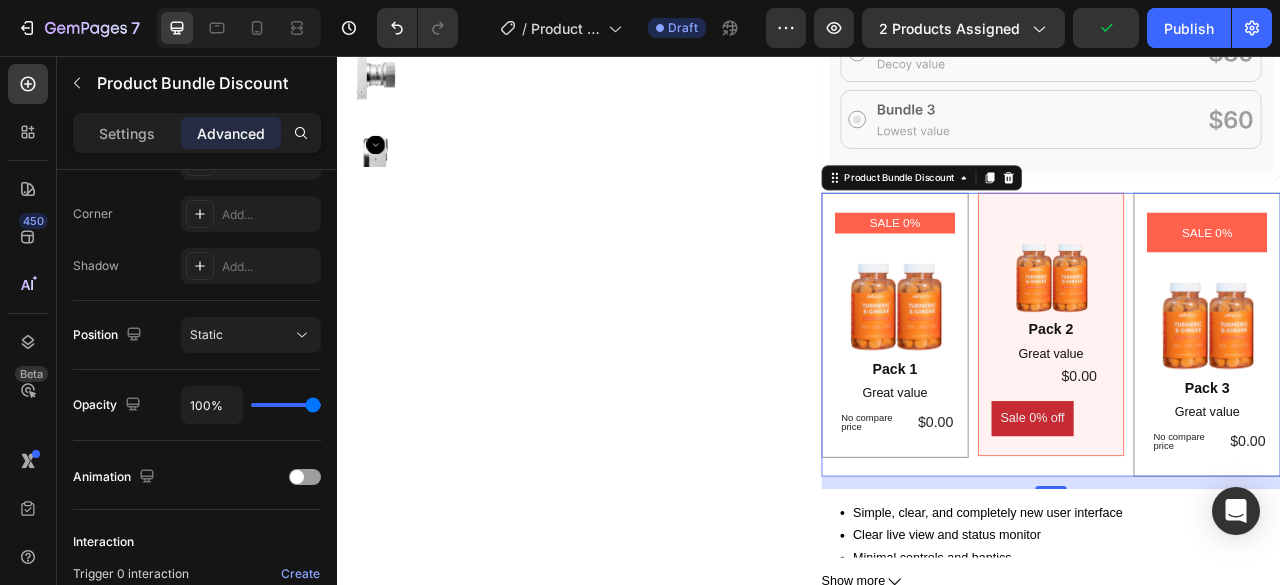 scroll, scrollTop: 828, scrollLeft: 0, axis: vertical 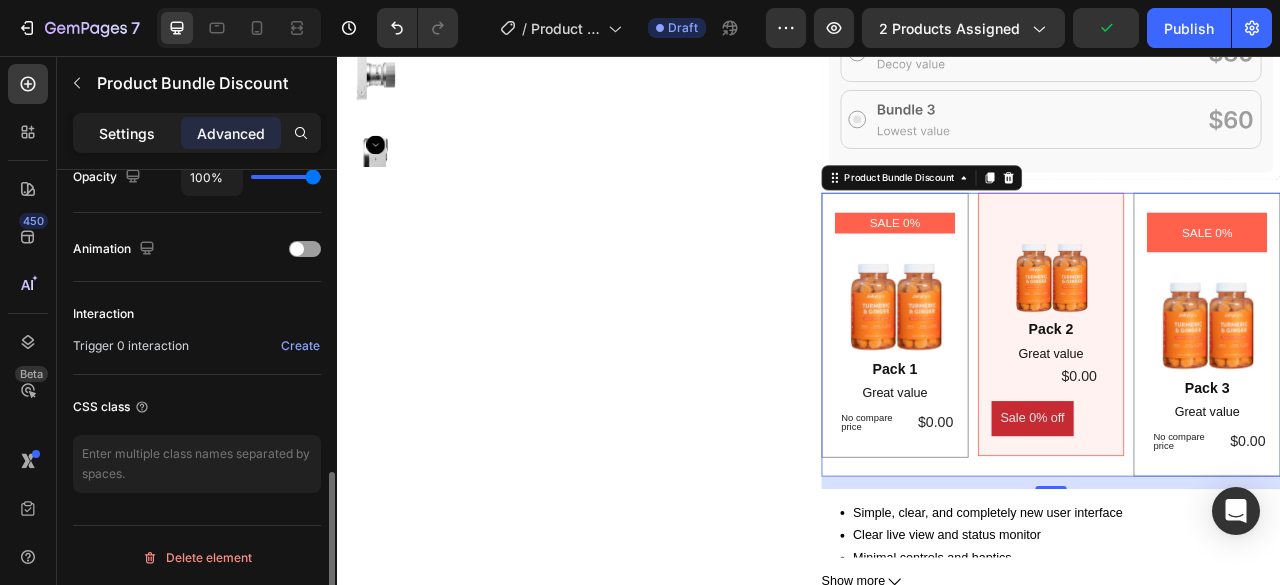 click on "Settings" at bounding box center (127, 133) 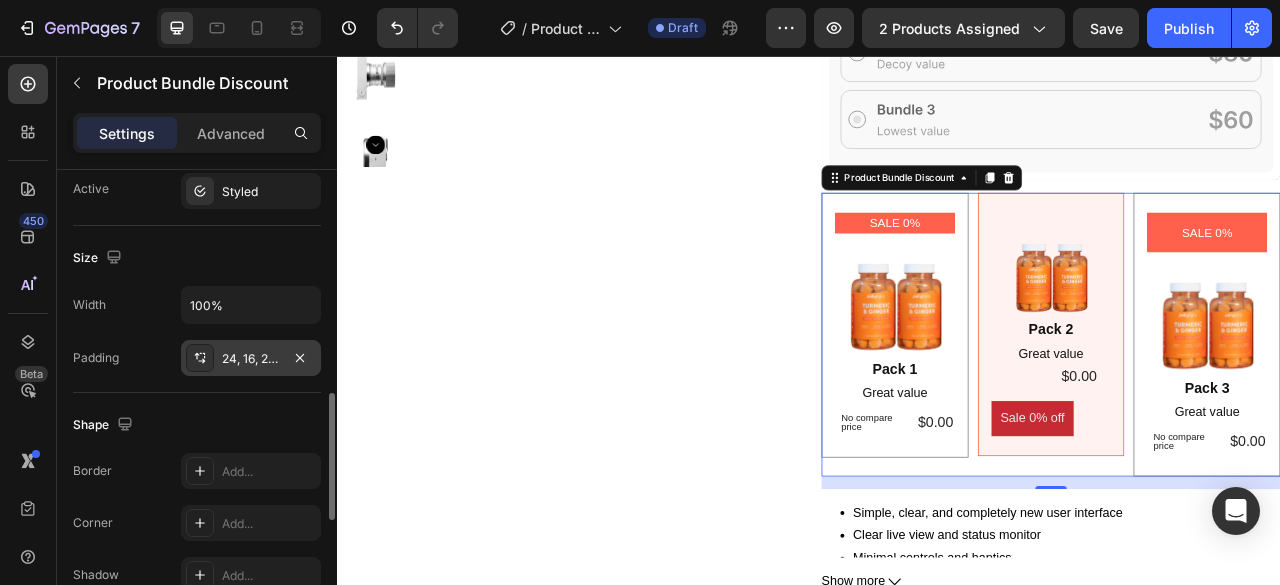 click on "24, 16, 24, 16" at bounding box center [251, 359] 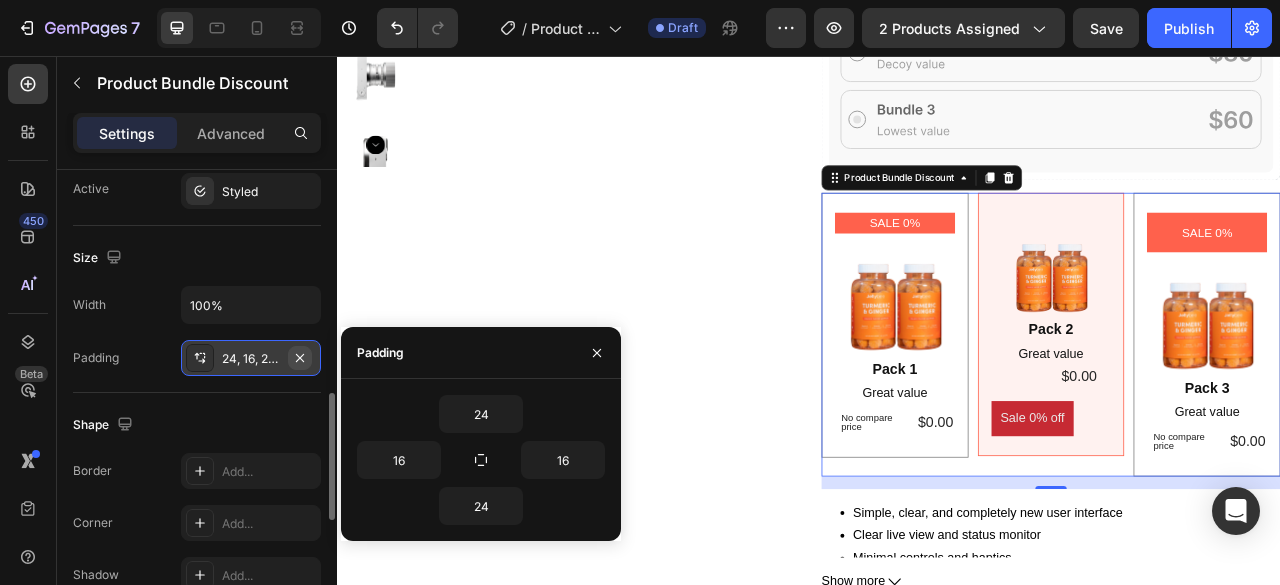 click 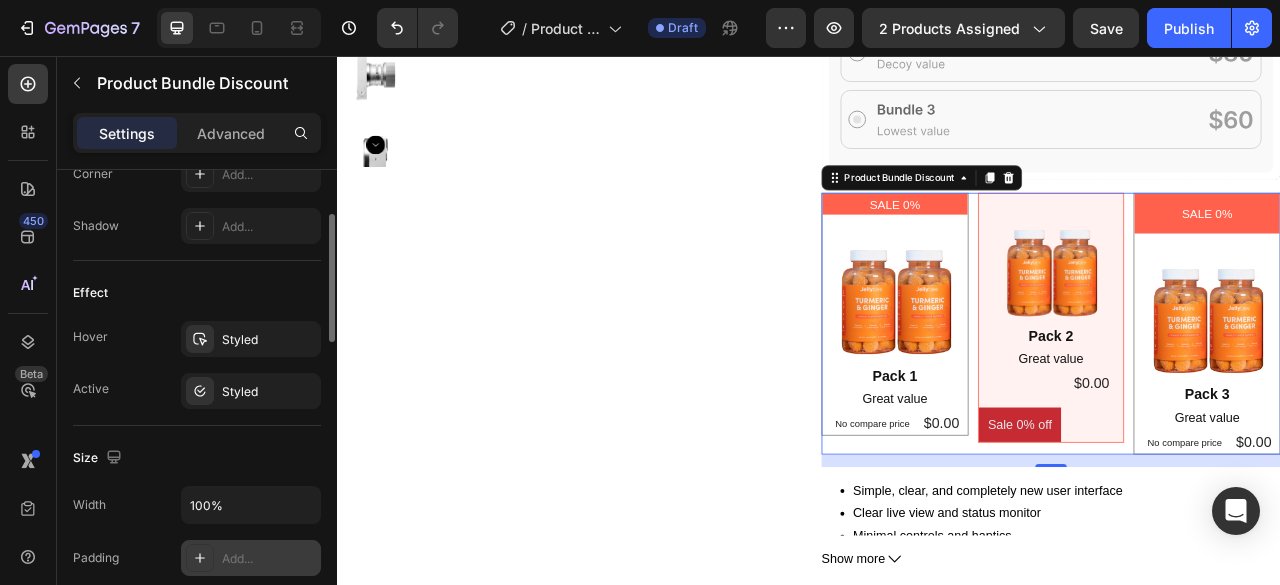 scroll, scrollTop: 428, scrollLeft: 0, axis: vertical 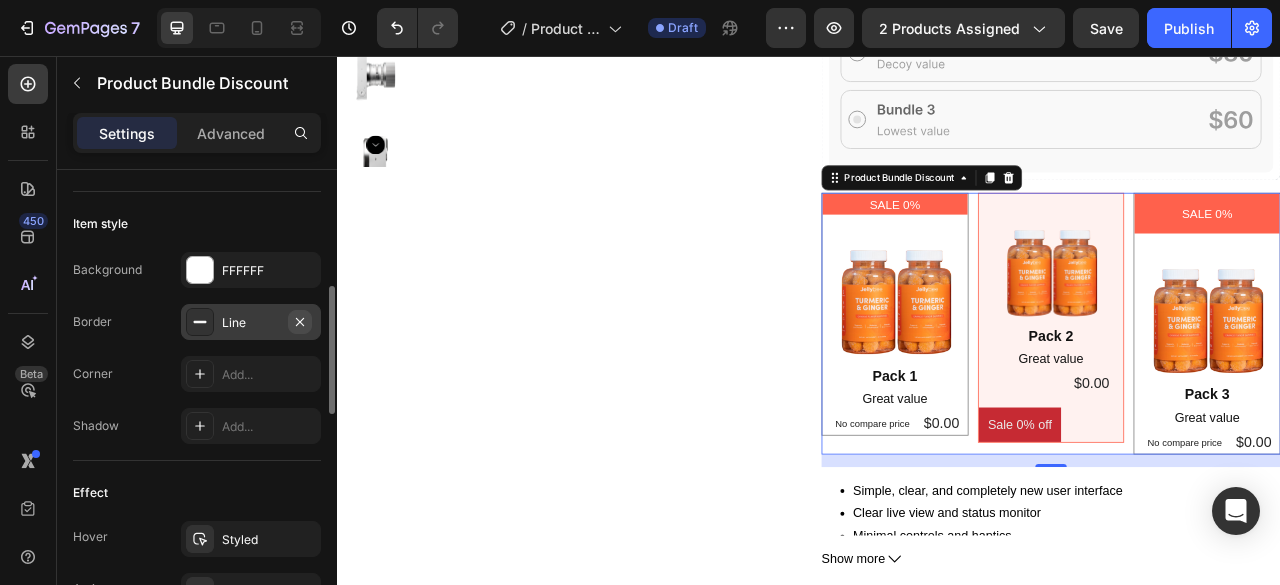 click 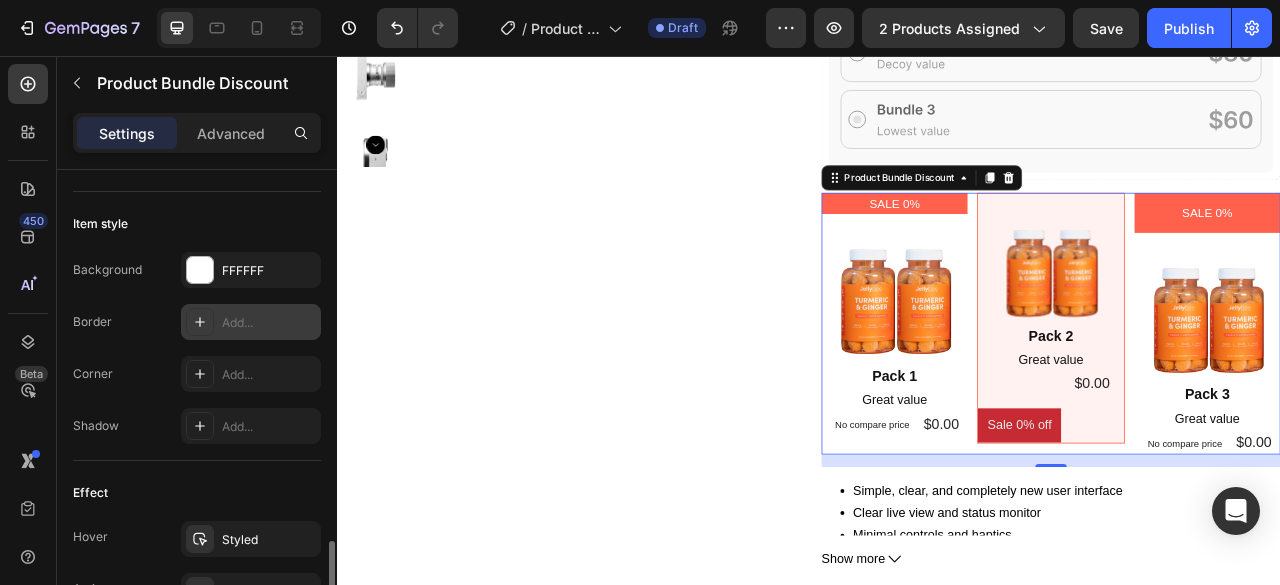 scroll, scrollTop: 728, scrollLeft: 0, axis: vertical 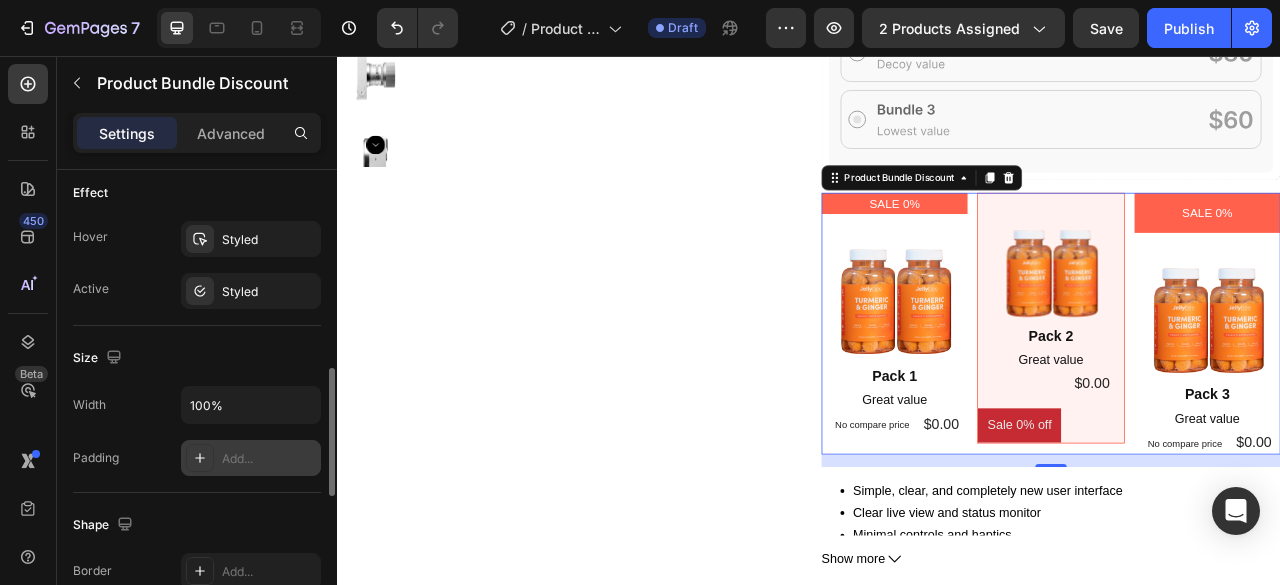 click on "Sale 0% off" at bounding box center [1205, 526] 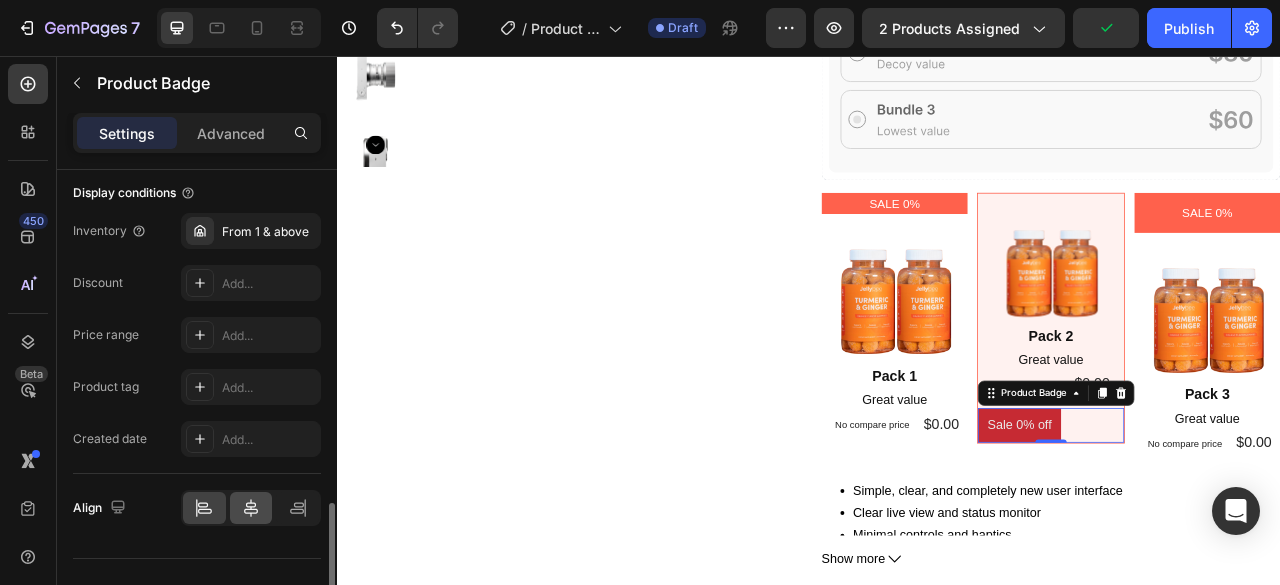 scroll, scrollTop: 1232, scrollLeft: 0, axis: vertical 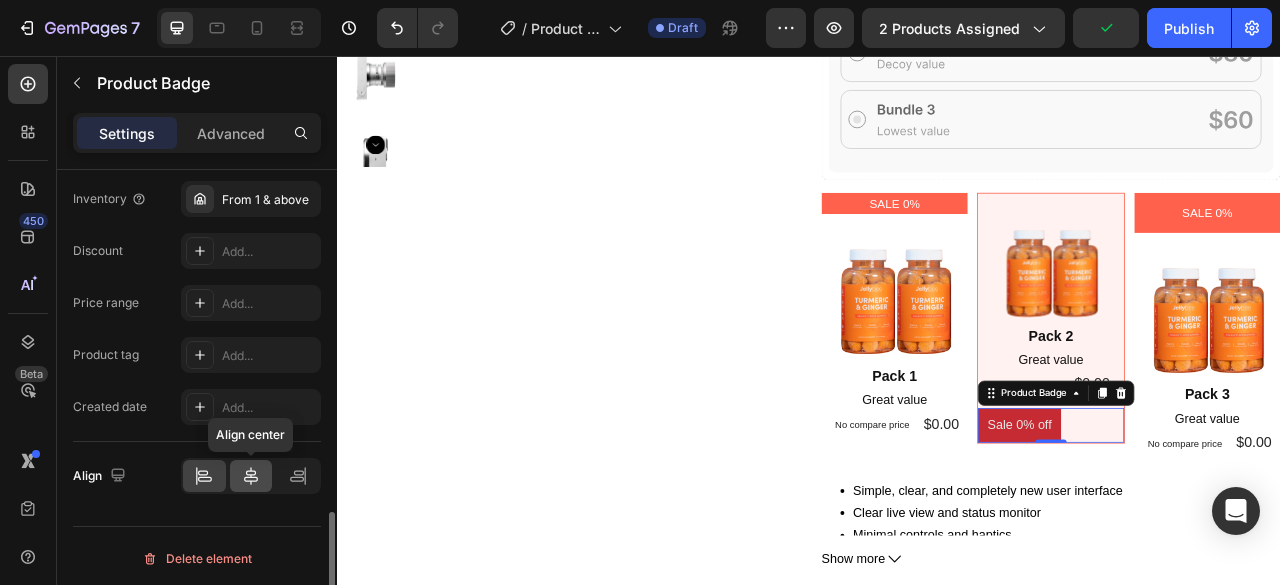 click 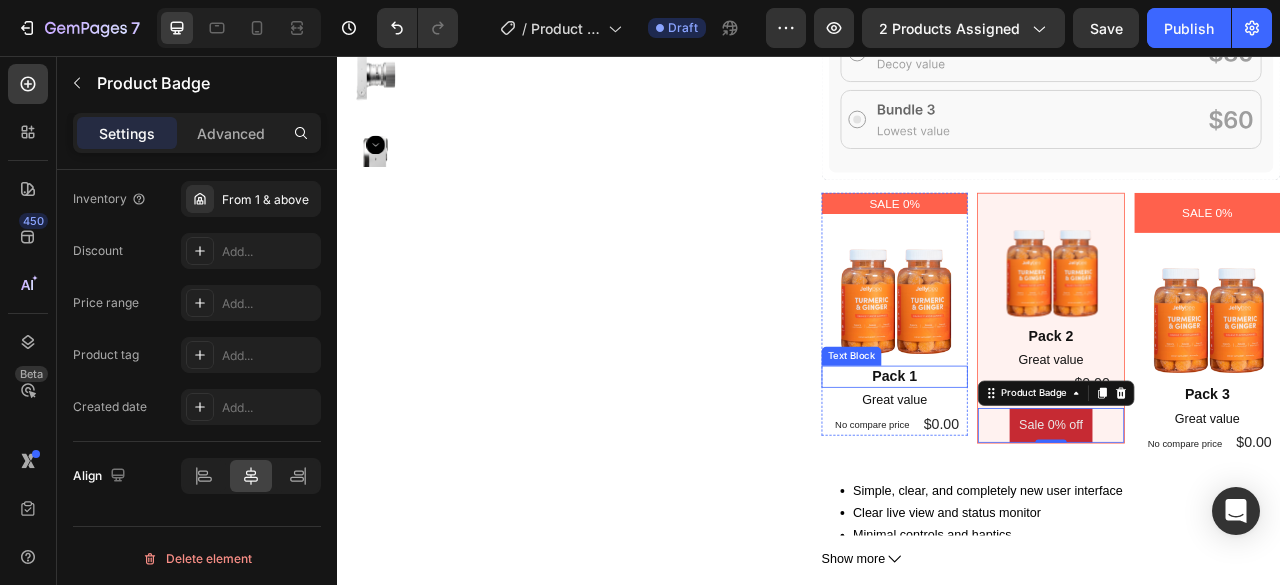 click on "Product Images" at bounding box center (629, 397) 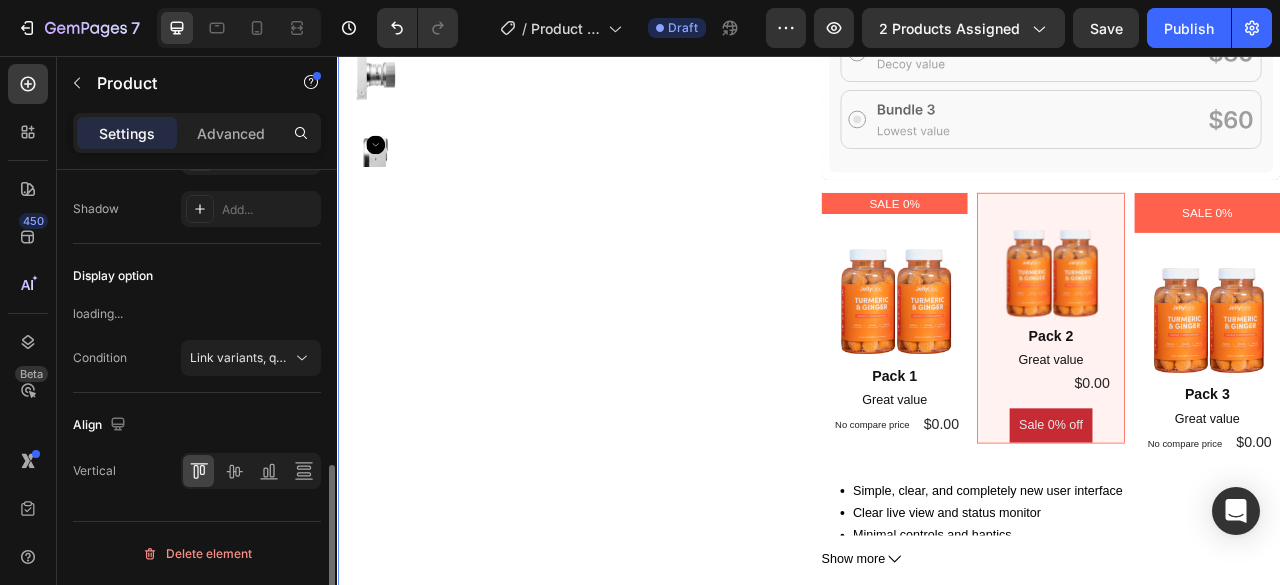 scroll, scrollTop: 0, scrollLeft: 0, axis: both 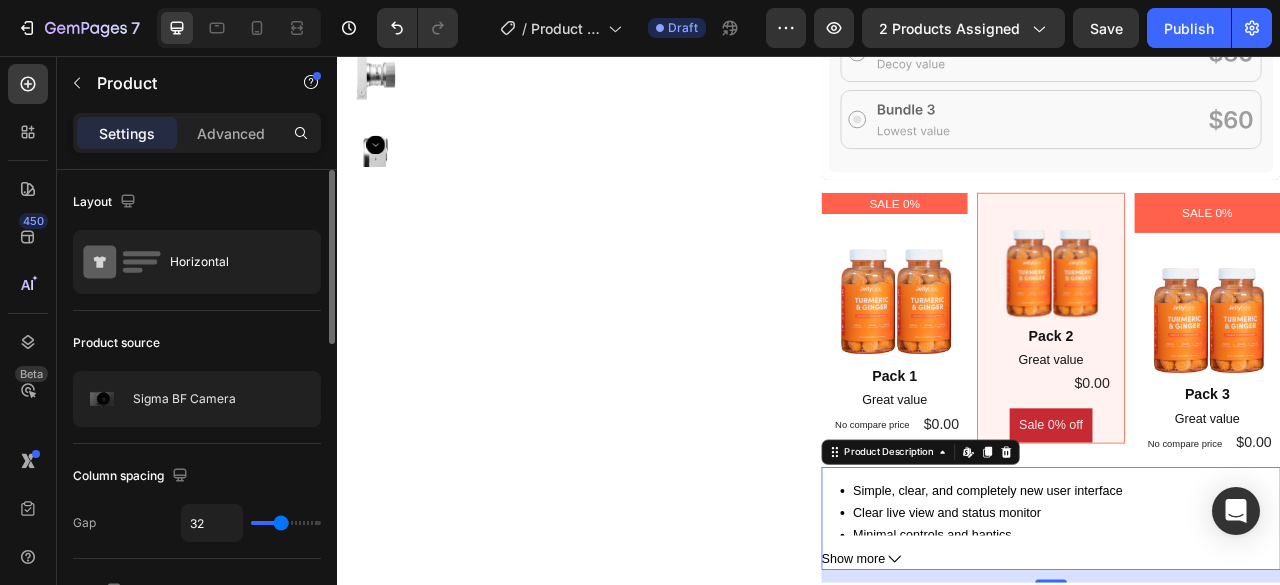 click on "Simple, clear, and completely new user interface" at bounding box center (1265, 609) 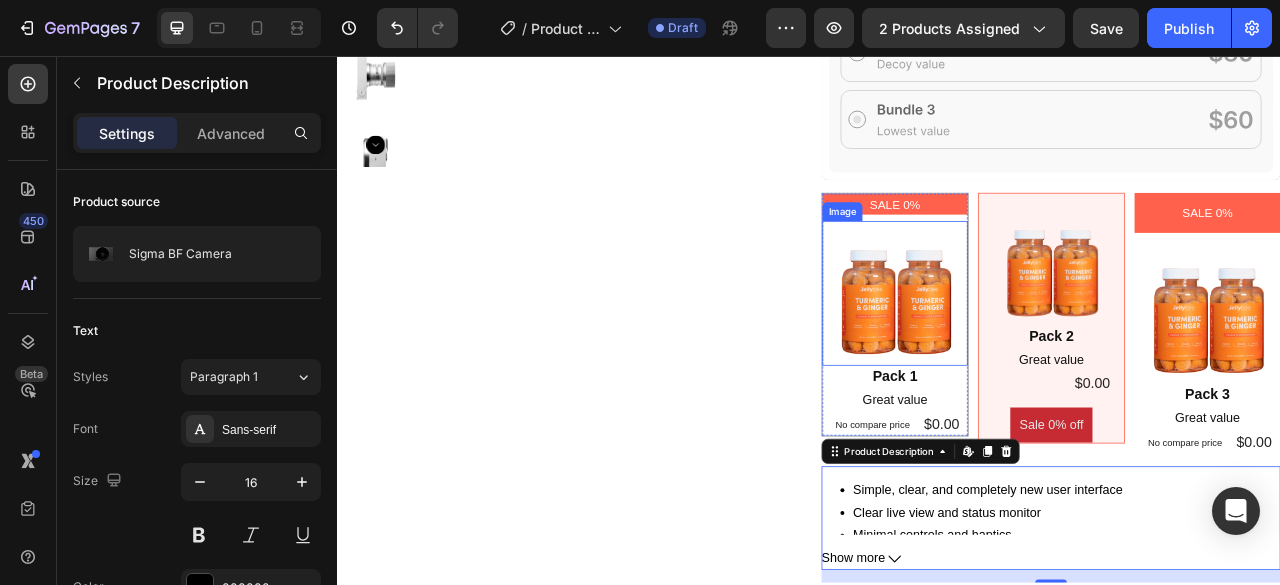 click at bounding box center [1046, 358] 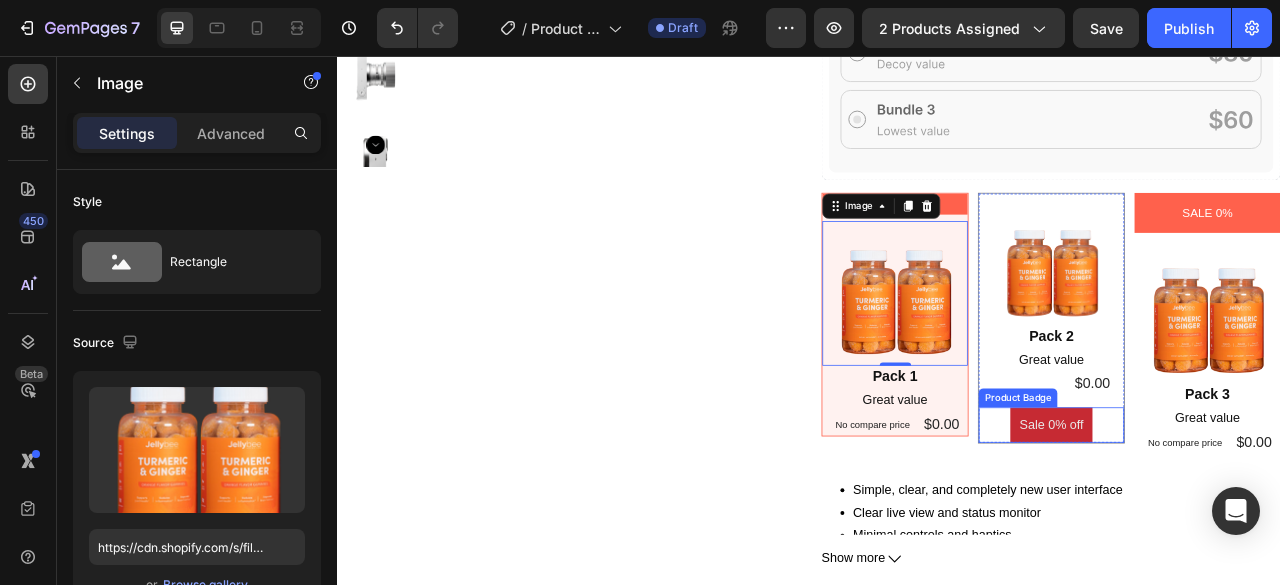 click on "Sale 0% off" at bounding box center [1246, 525] 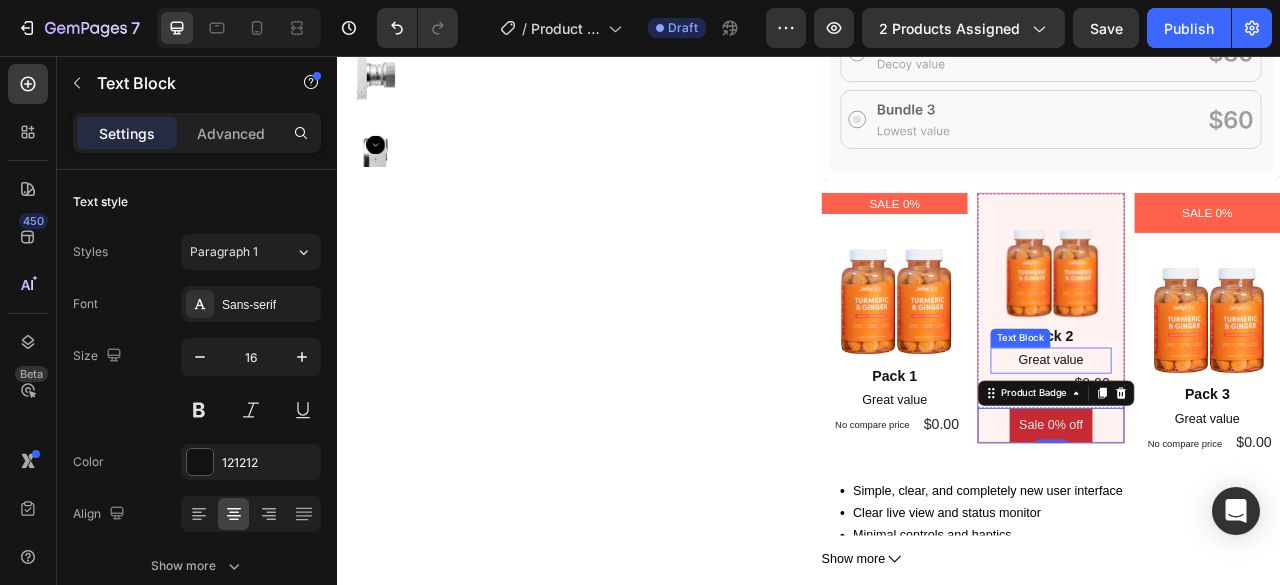 click on "Great value" at bounding box center [1245, 443] 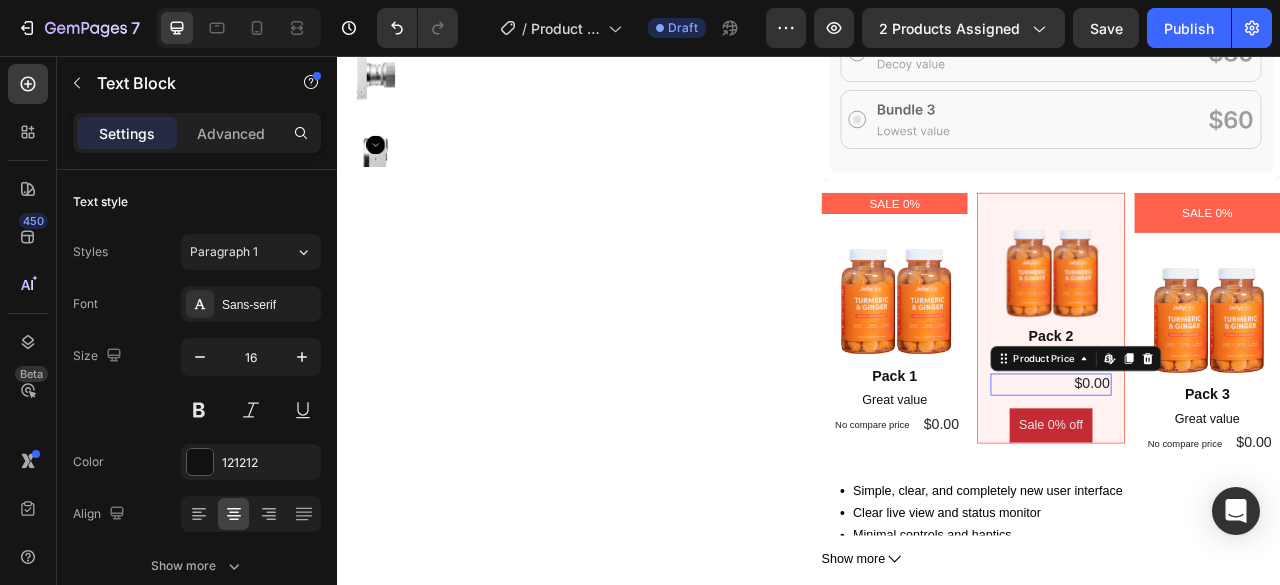 click on "$0.00" at bounding box center (1245, 473) 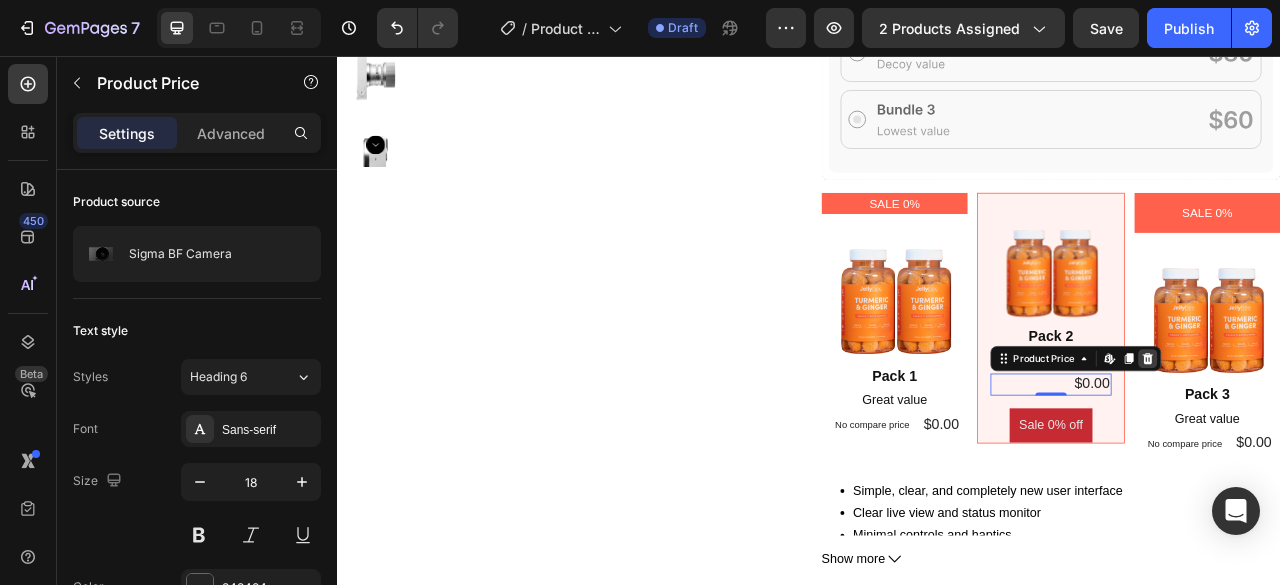 click 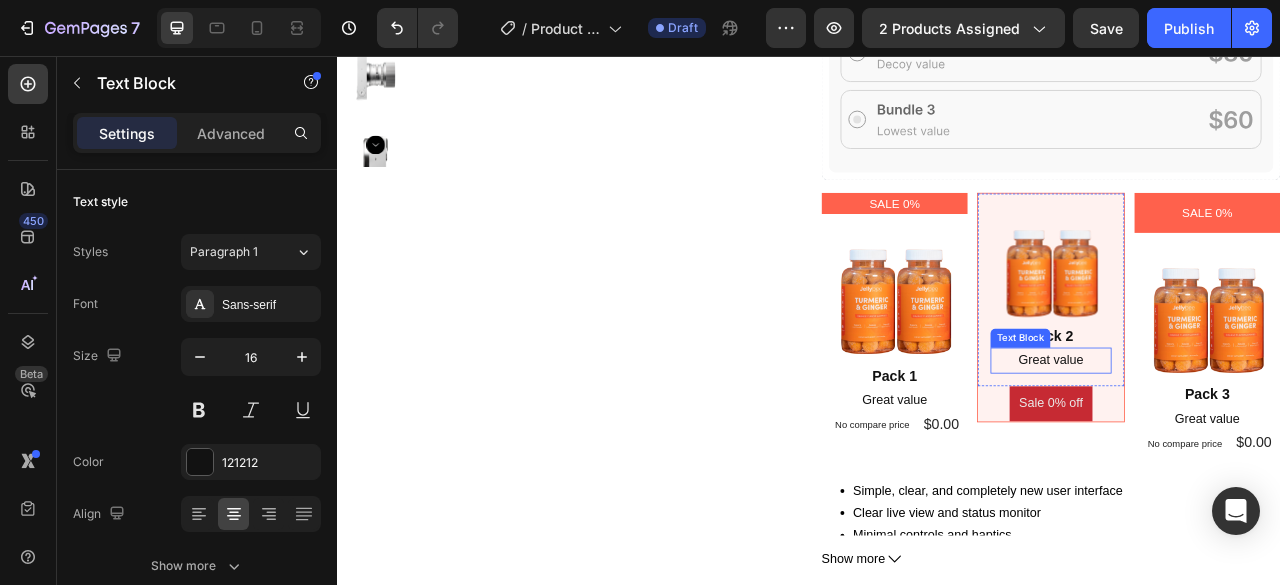 click on "Great value" at bounding box center [1245, 443] 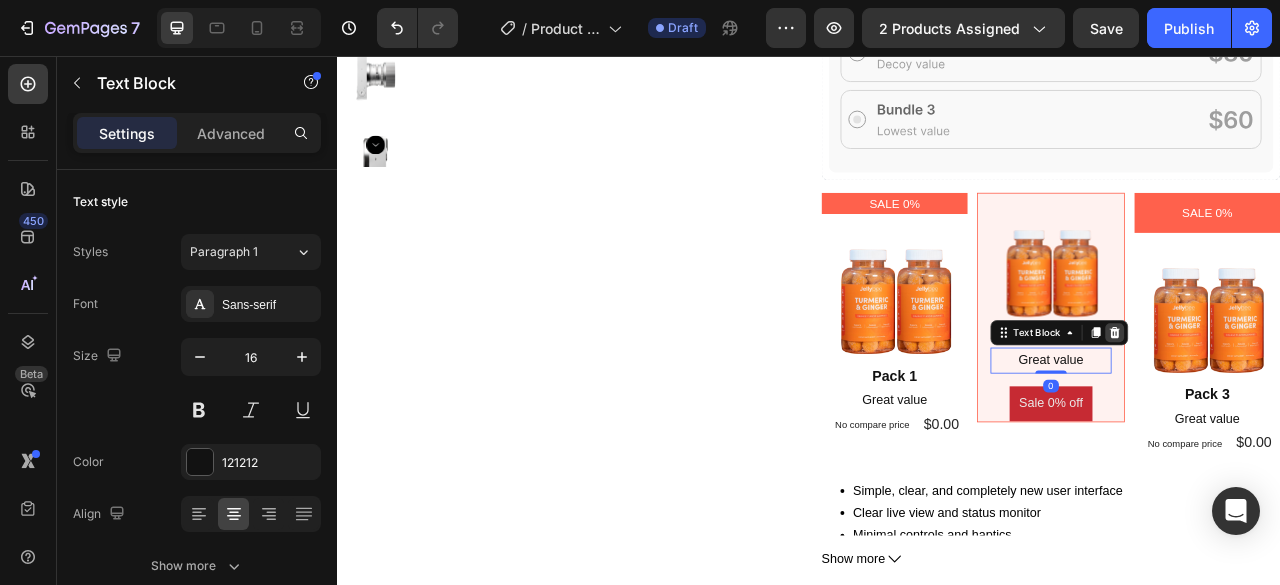 click 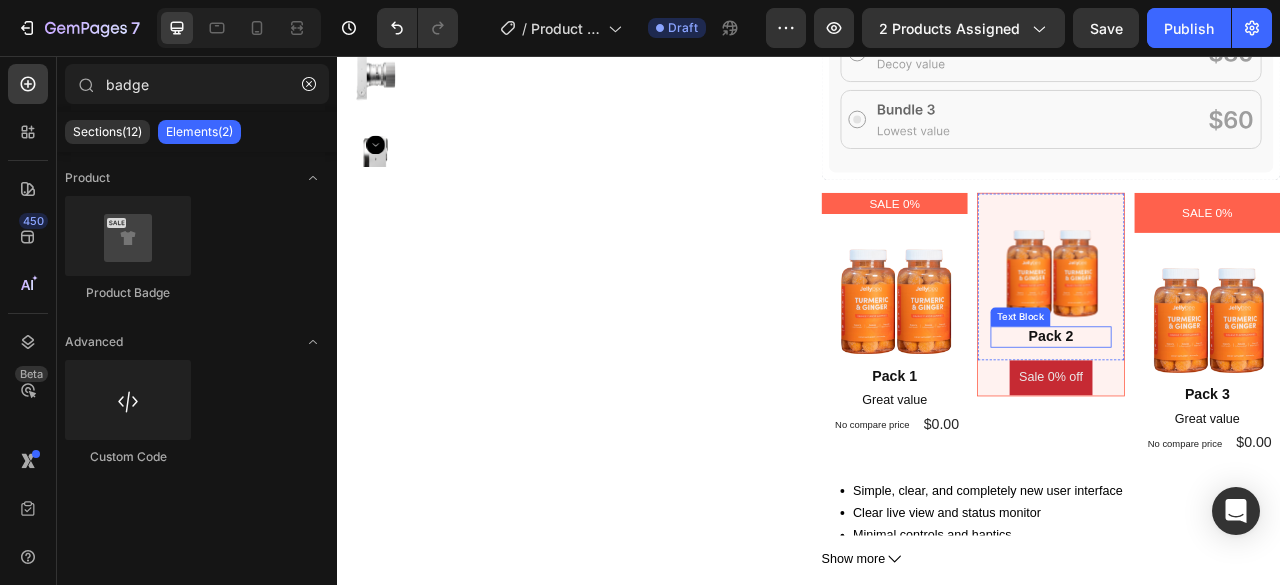 click on "Pack 2" at bounding box center [1245, 413] 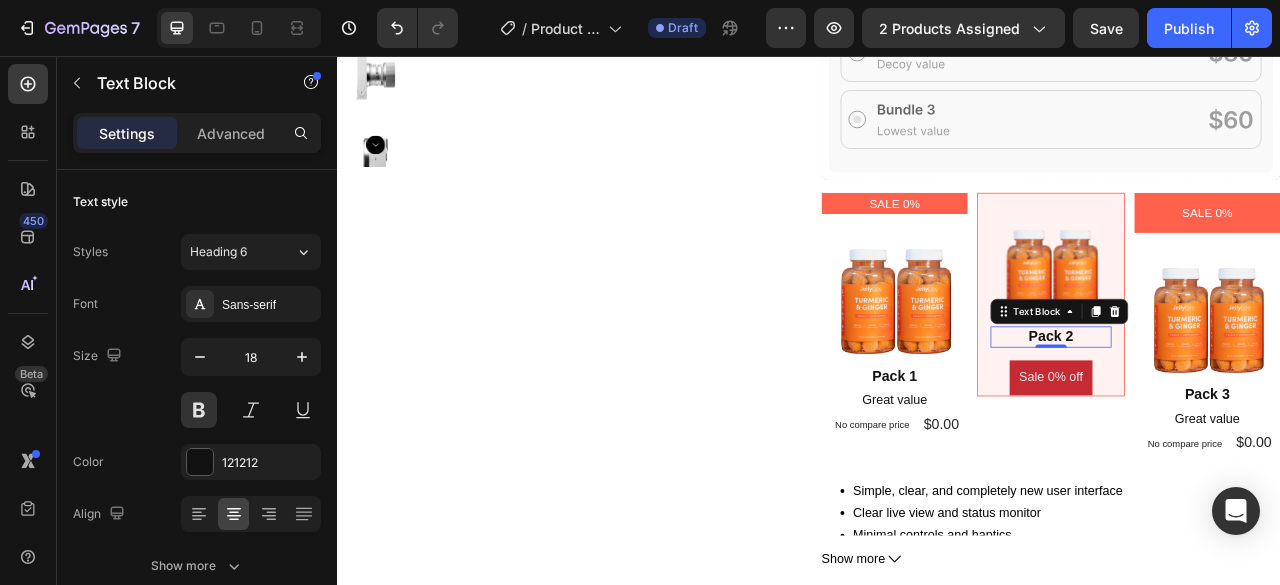 click on "Pack 2" at bounding box center [1245, 413] 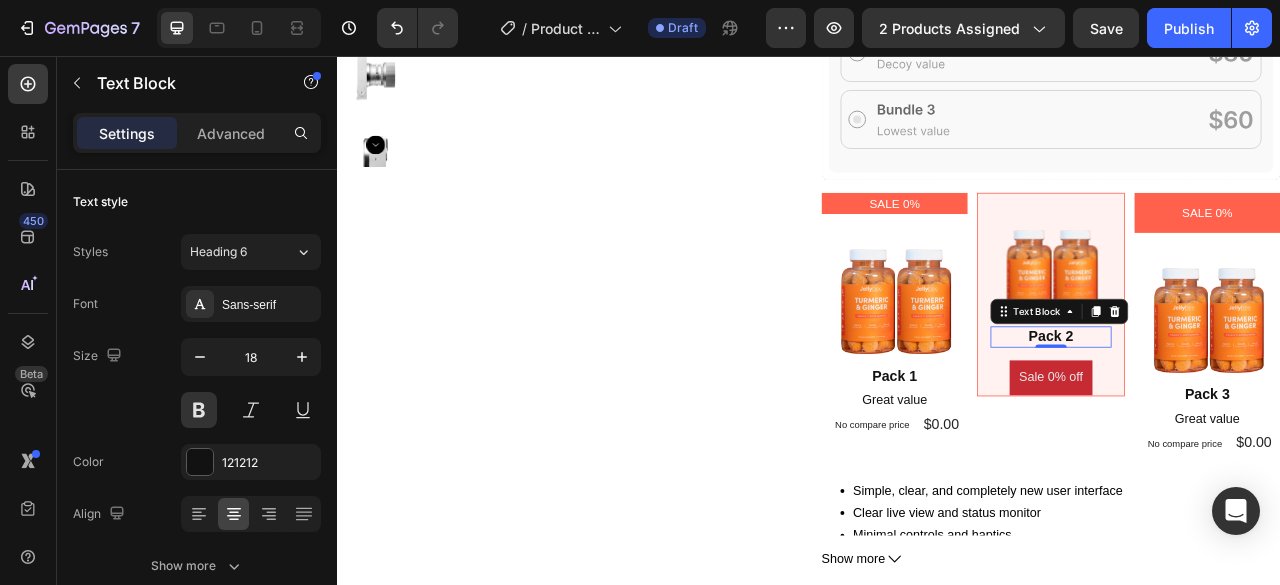 click on "Pack 2" at bounding box center (1245, 413) 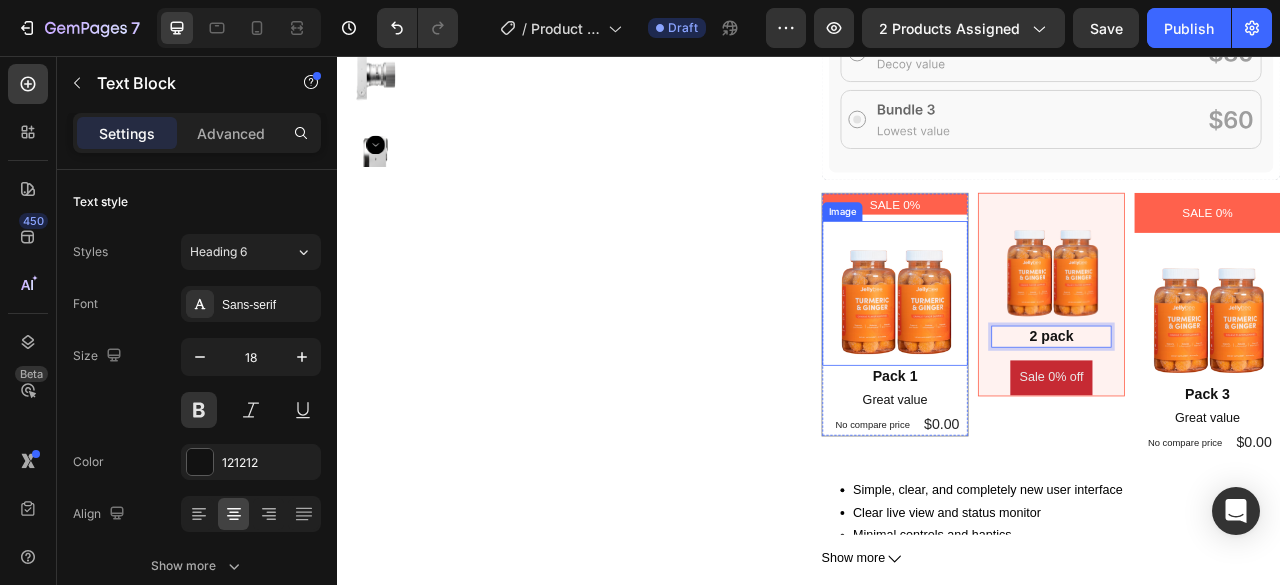 click at bounding box center [1046, 358] 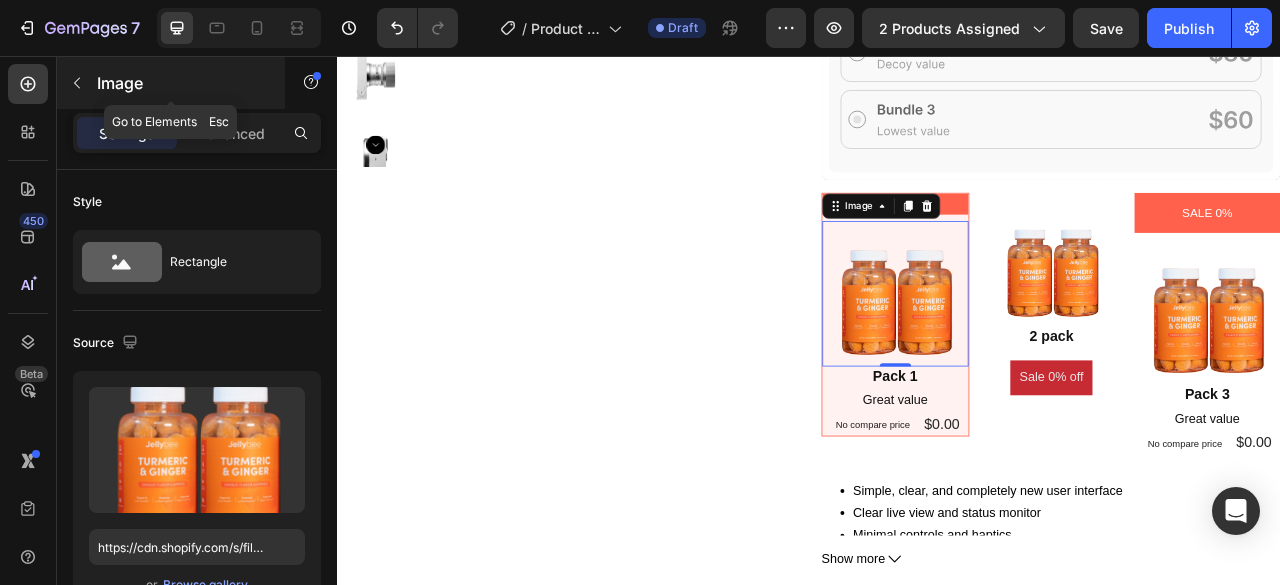 click on "Image" at bounding box center (182, 83) 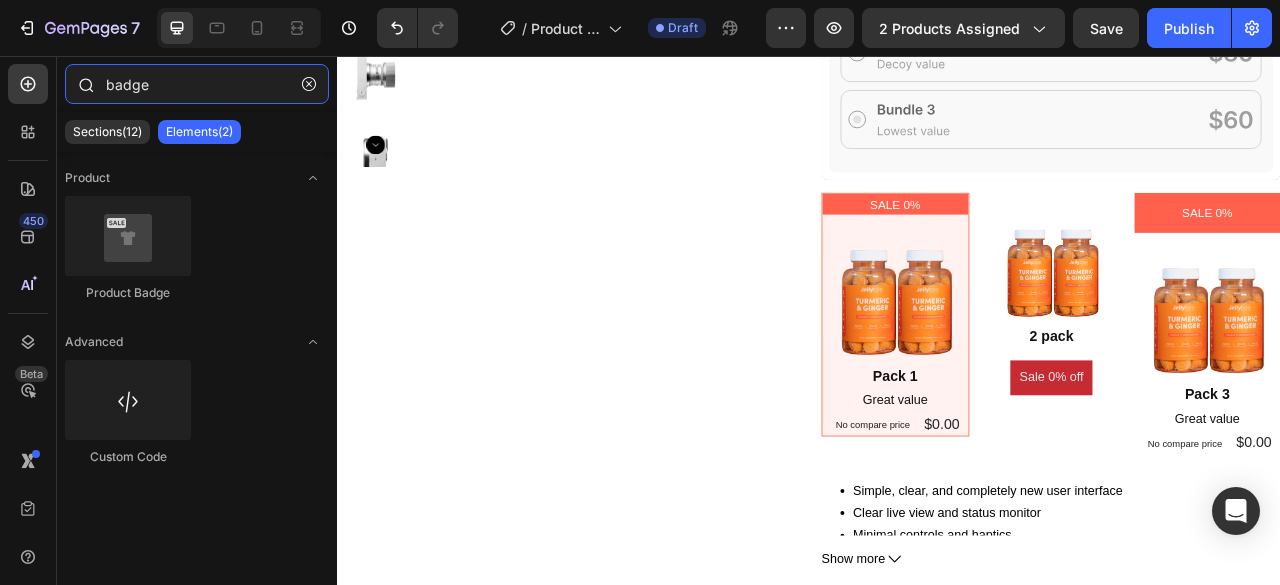 click on "badge" at bounding box center (197, 84) 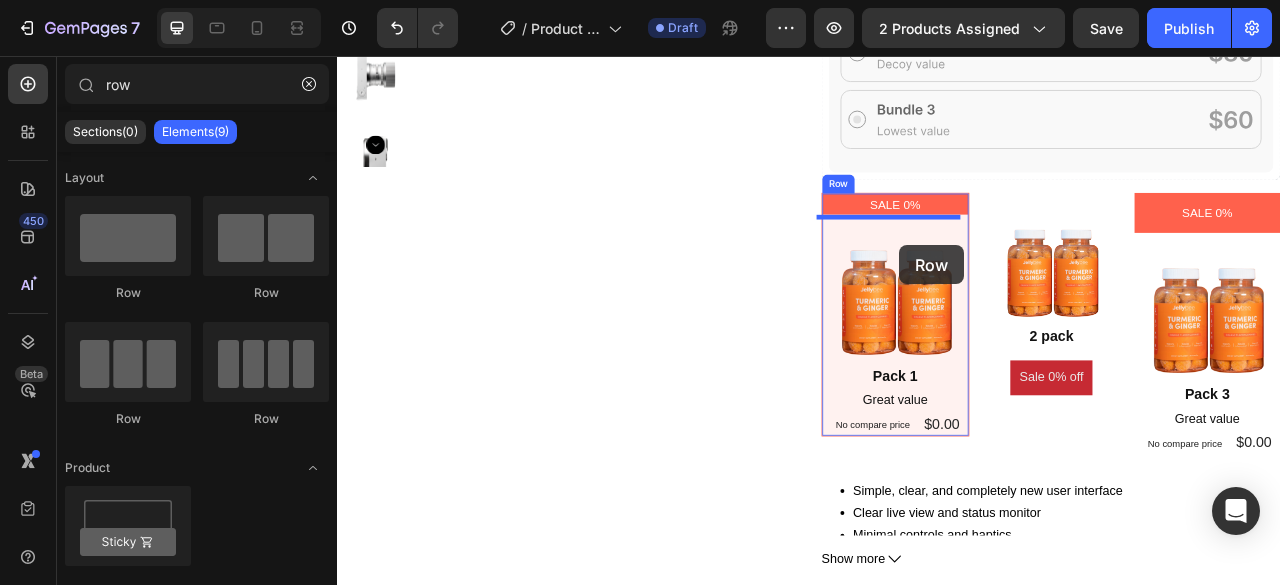 drag, startPoint x: 479, startPoint y: 298, endPoint x: 1052, endPoint y: 297, distance: 573.00085 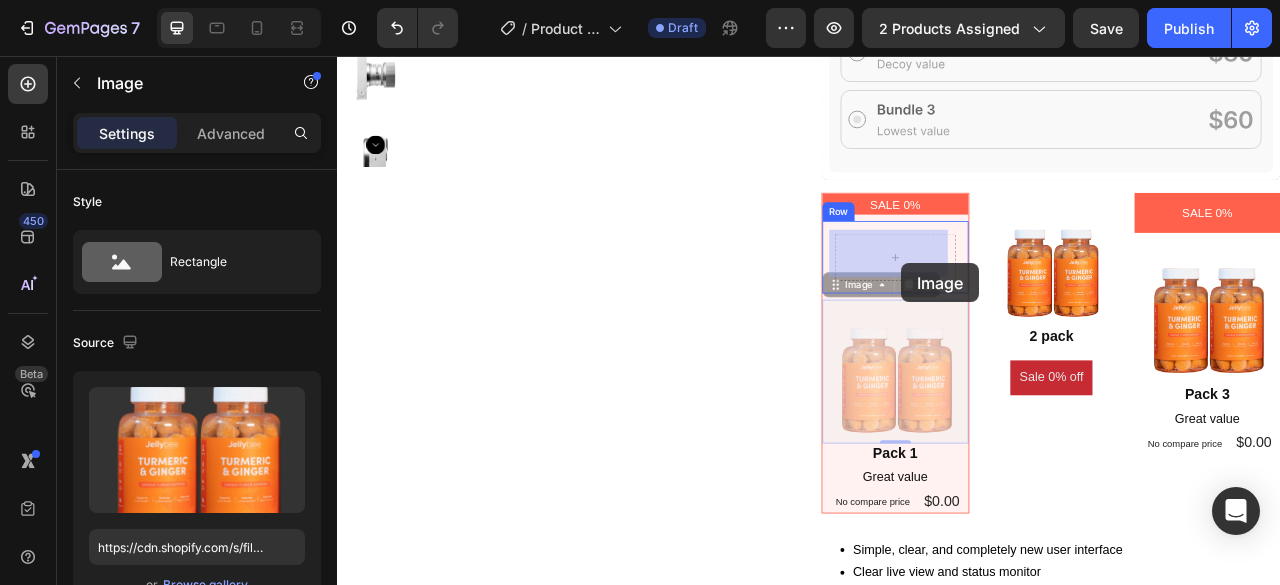 drag, startPoint x: 1040, startPoint y: 467, endPoint x: 1055, endPoint y: 320, distance: 147.76332 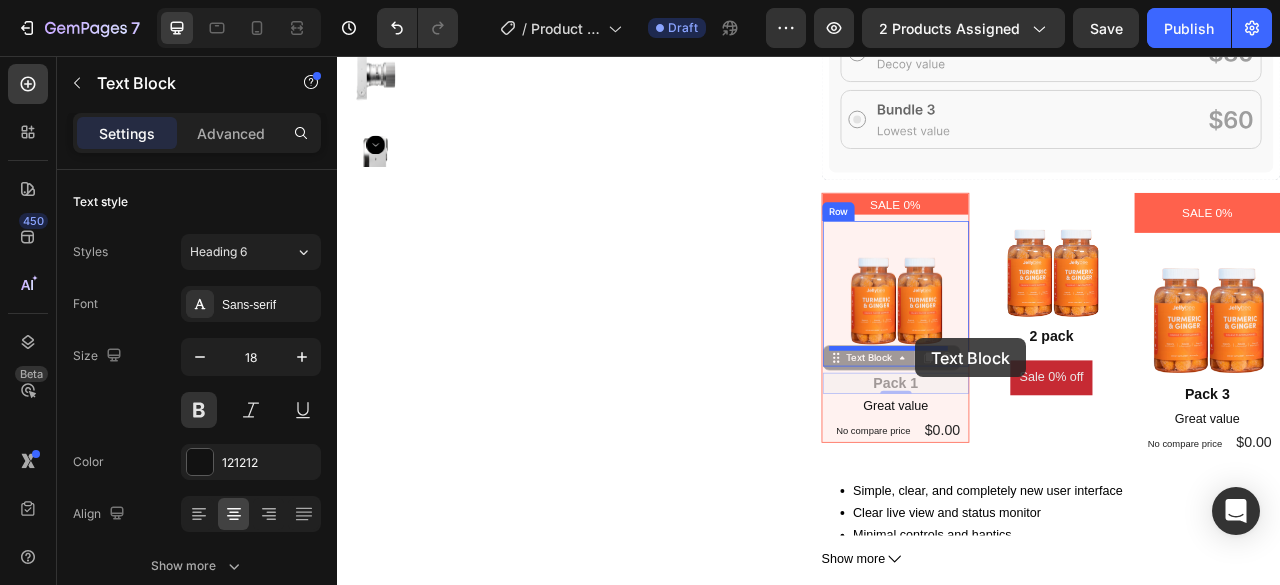 drag, startPoint x: 1057, startPoint y: 465, endPoint x: 1072, endPoint y: 415, distance: 52.201534 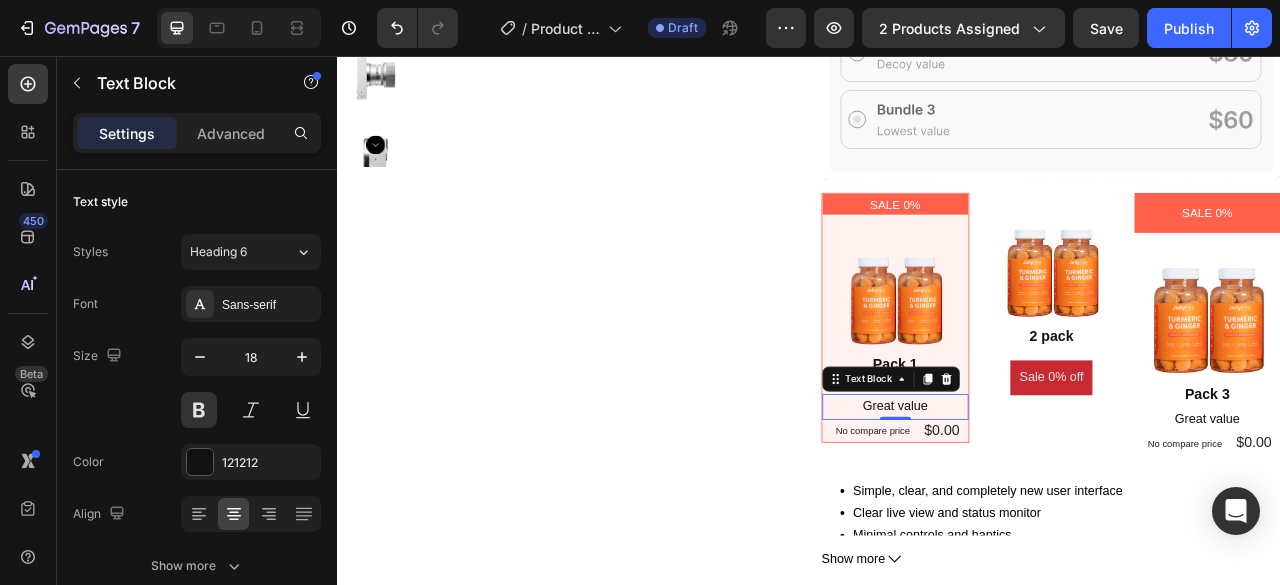 click on "Great value" at bounding box center (1047, 502) 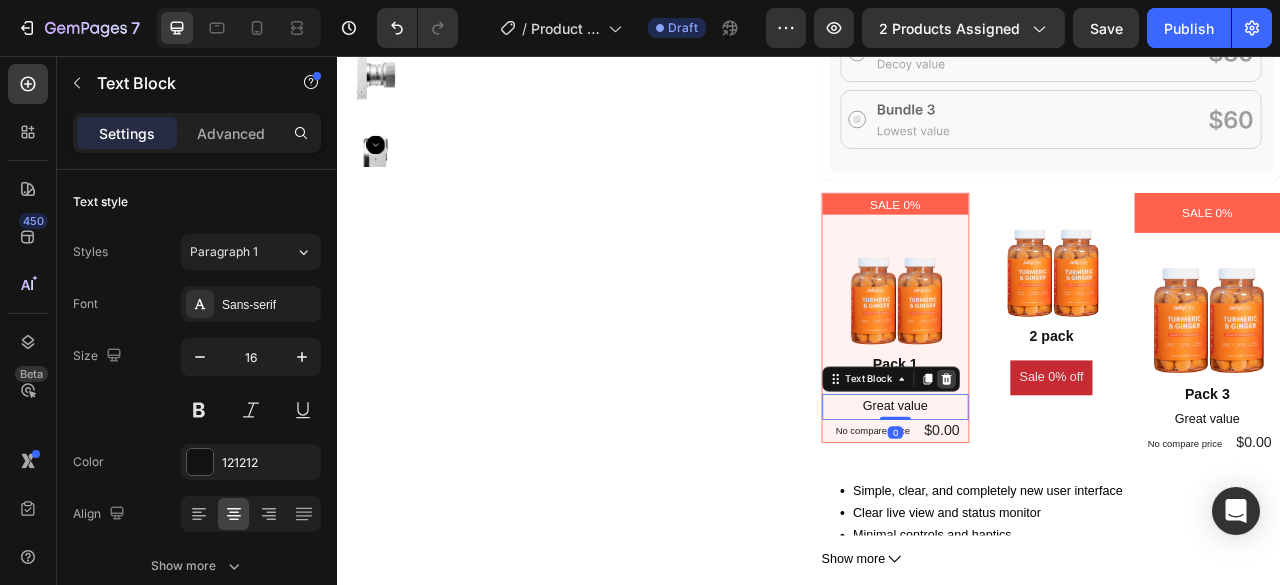 click 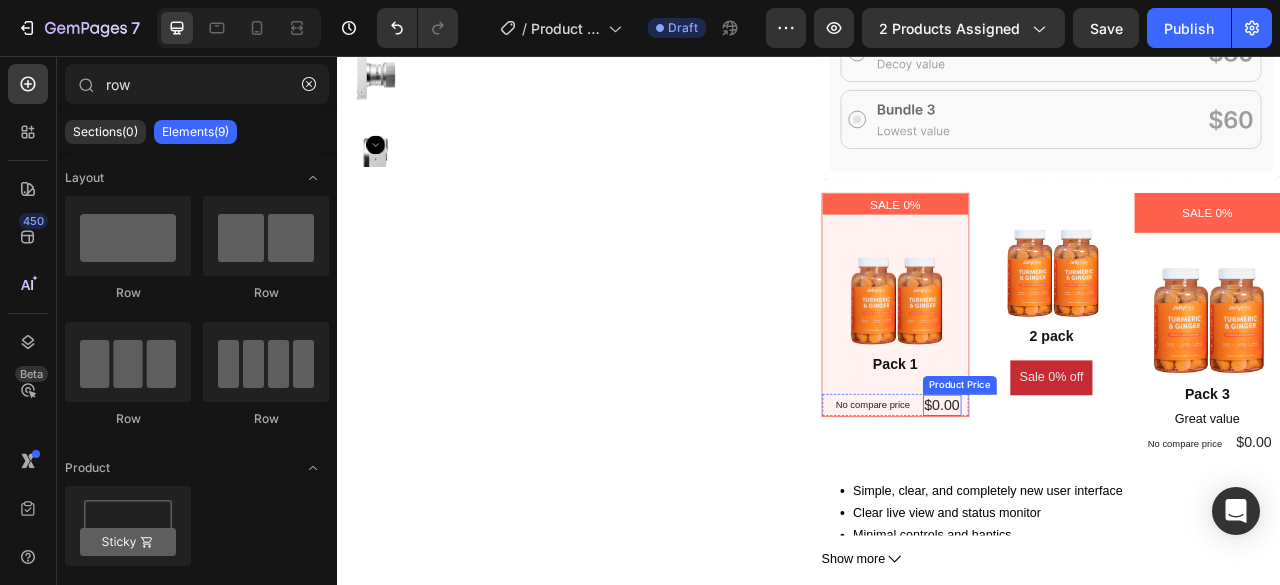 click on "$0.00" at bounding box center [1106, 500] 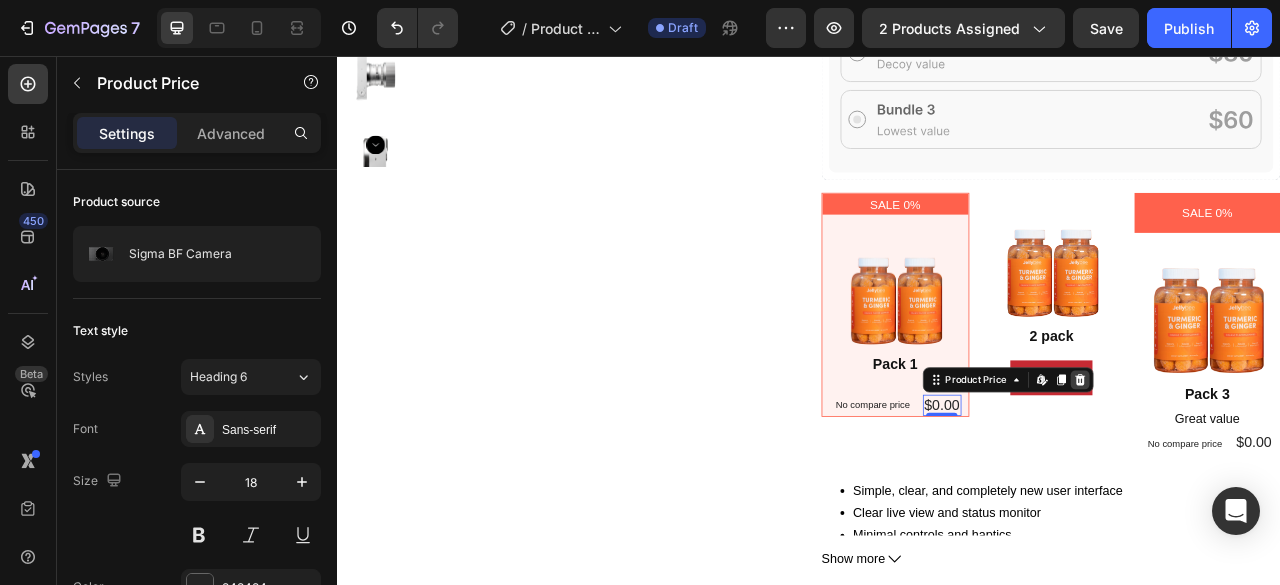 click 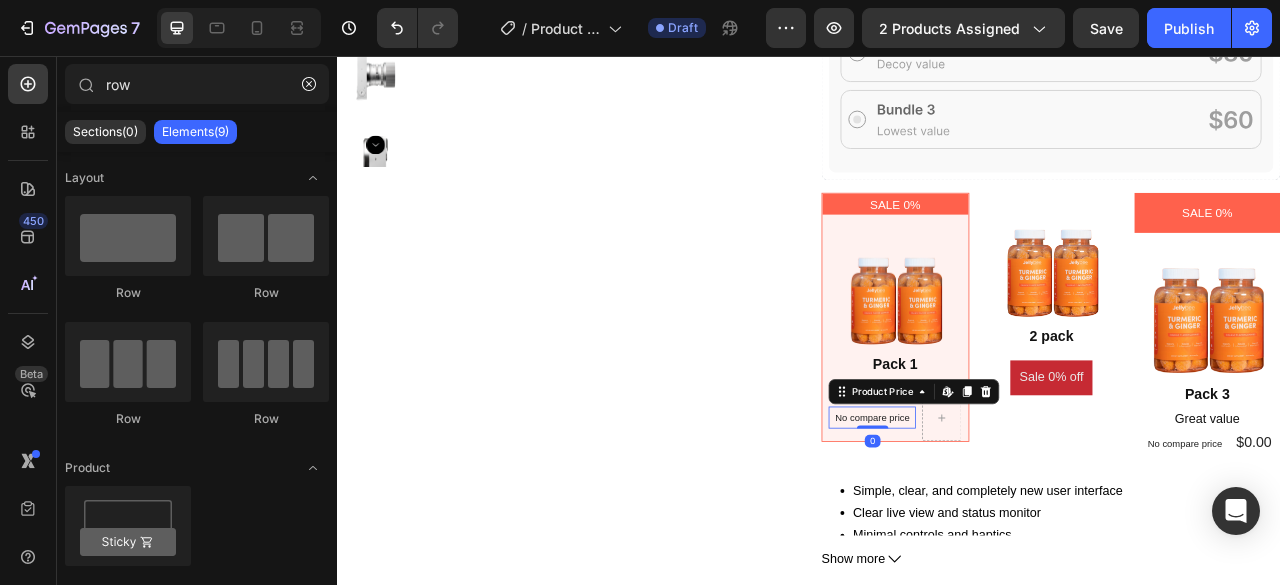 click on "No compare price" at bounding box center (1017, 516) 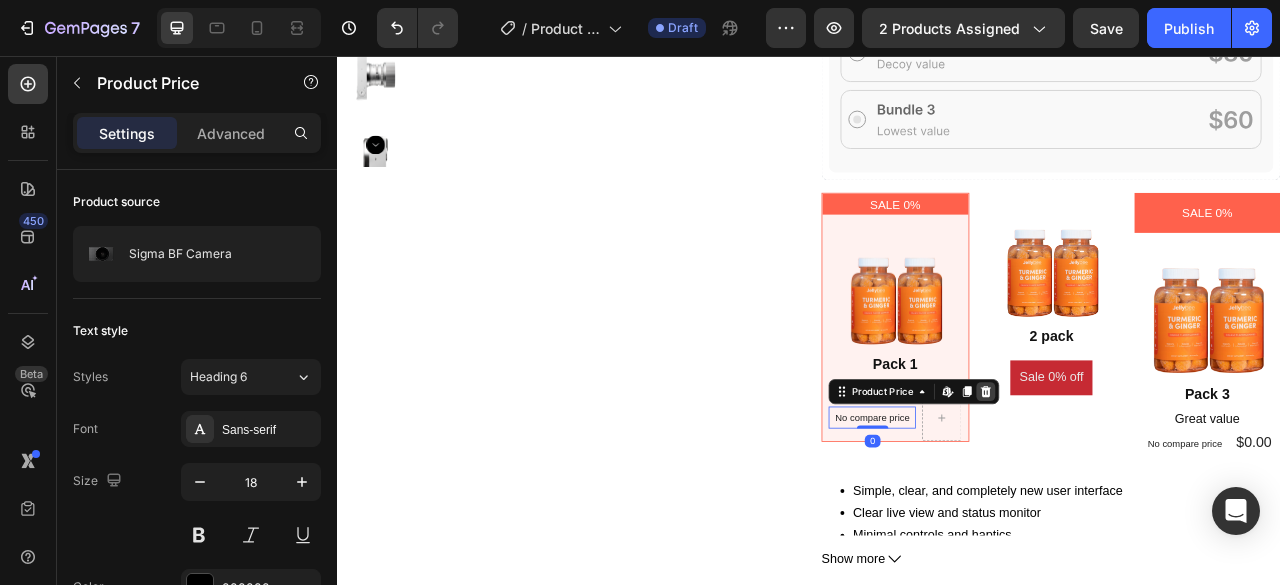 click at bounding box center (1162, 483) 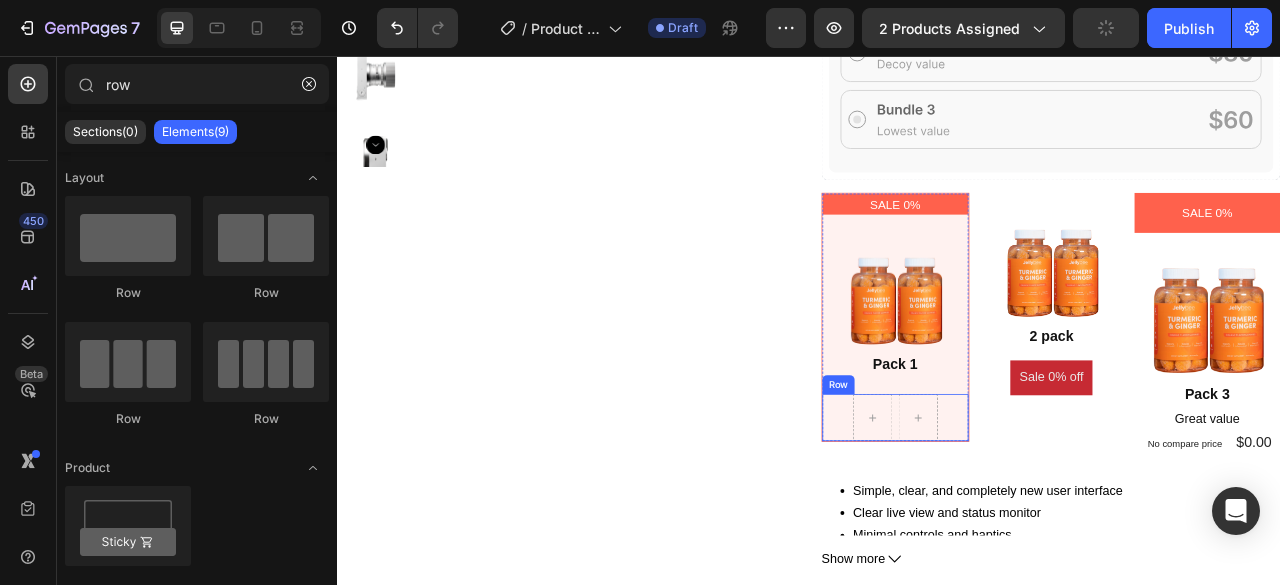 click on "Row" at bounding box center (1047, 516) 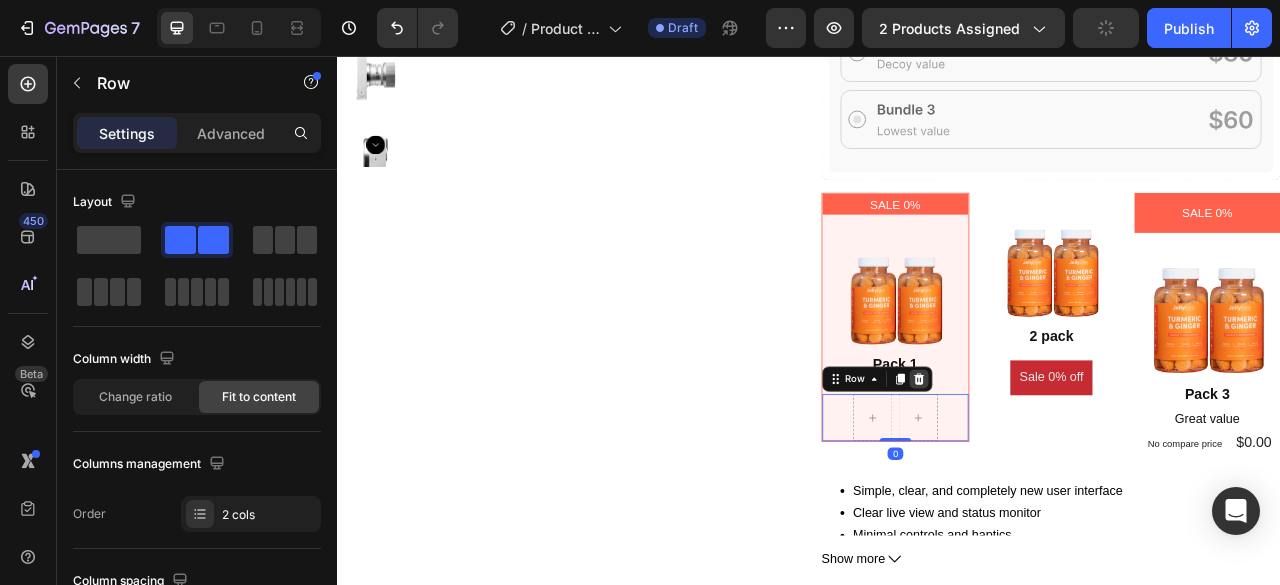 click 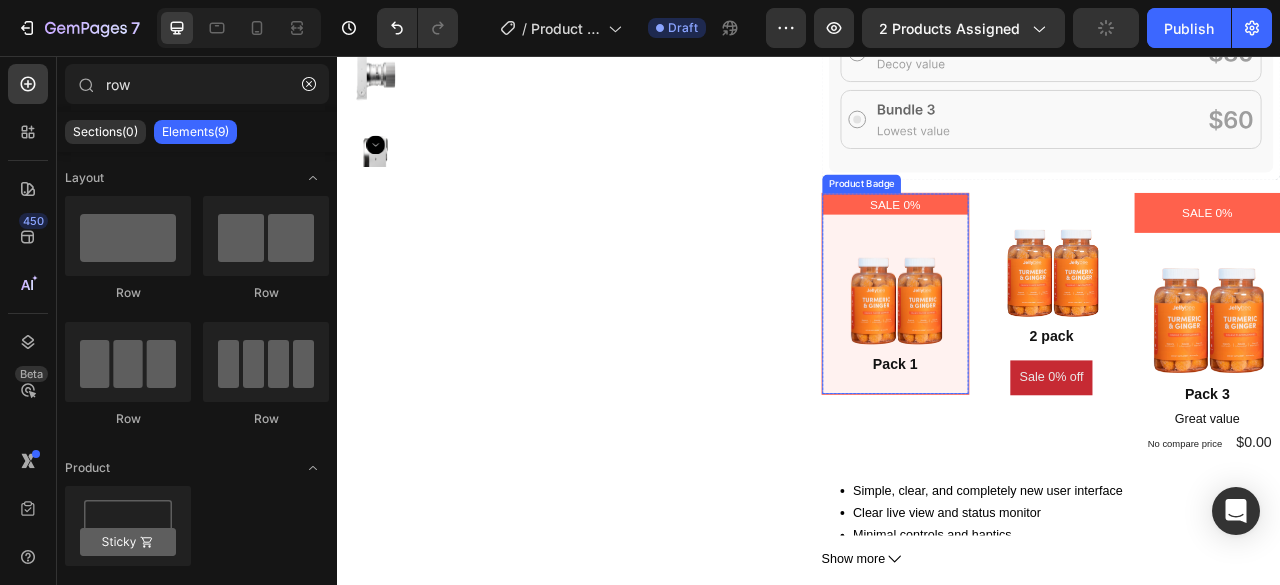 click on "SALE 0%" at bounding box center [1047, 244] 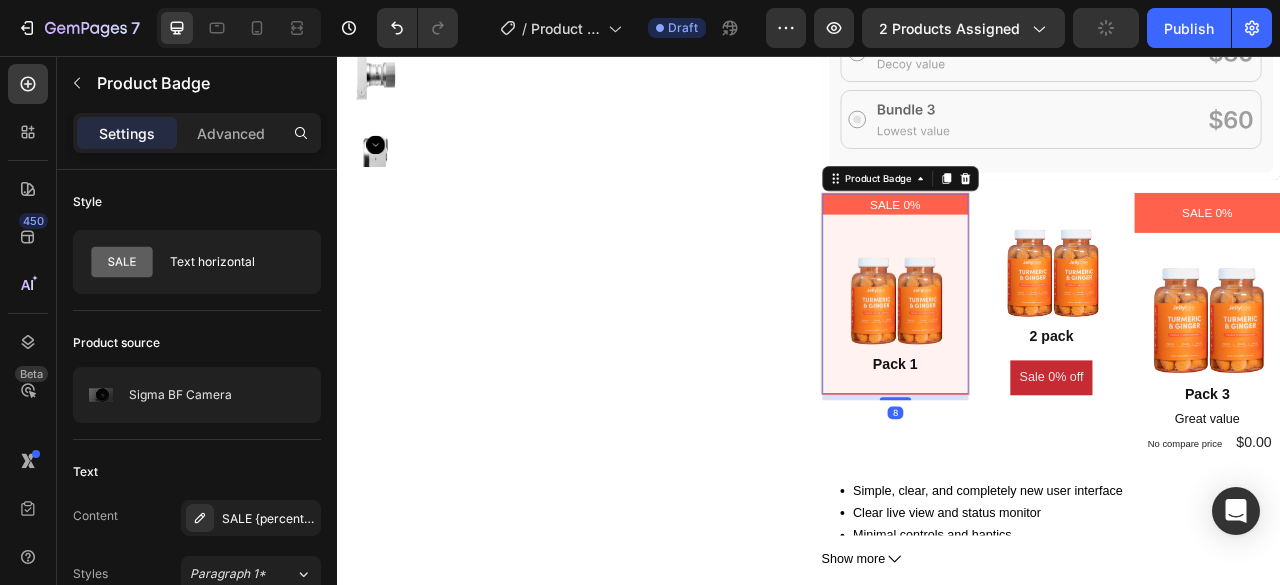 click on "SALE 0%" at bounding box center (1047, 244) 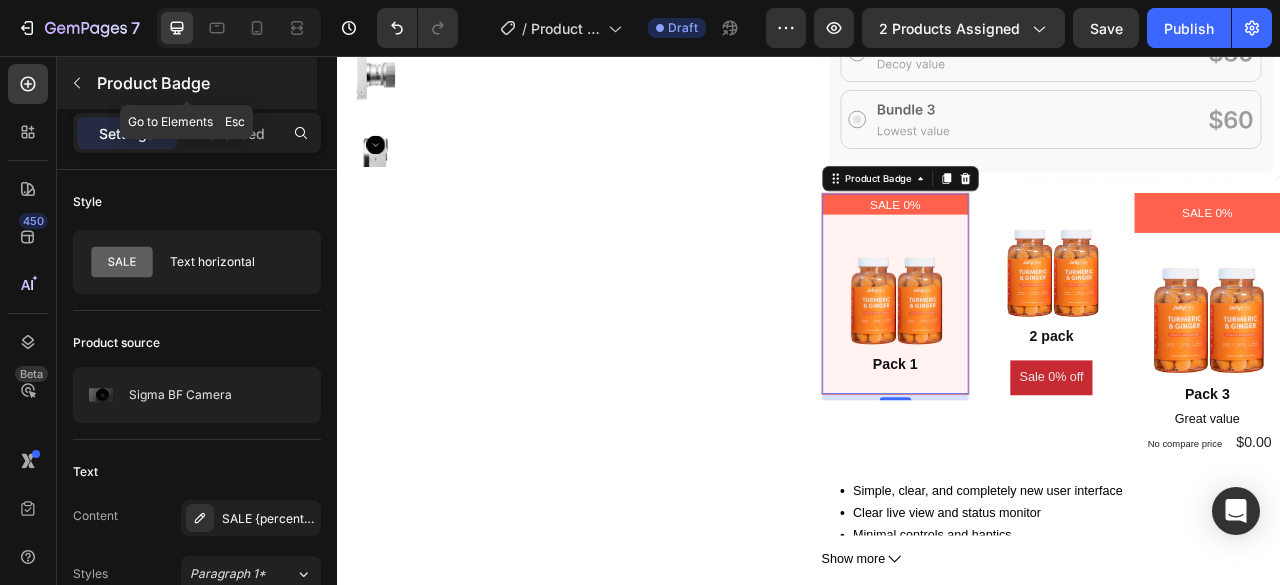 click at bounding box center [77, 83] 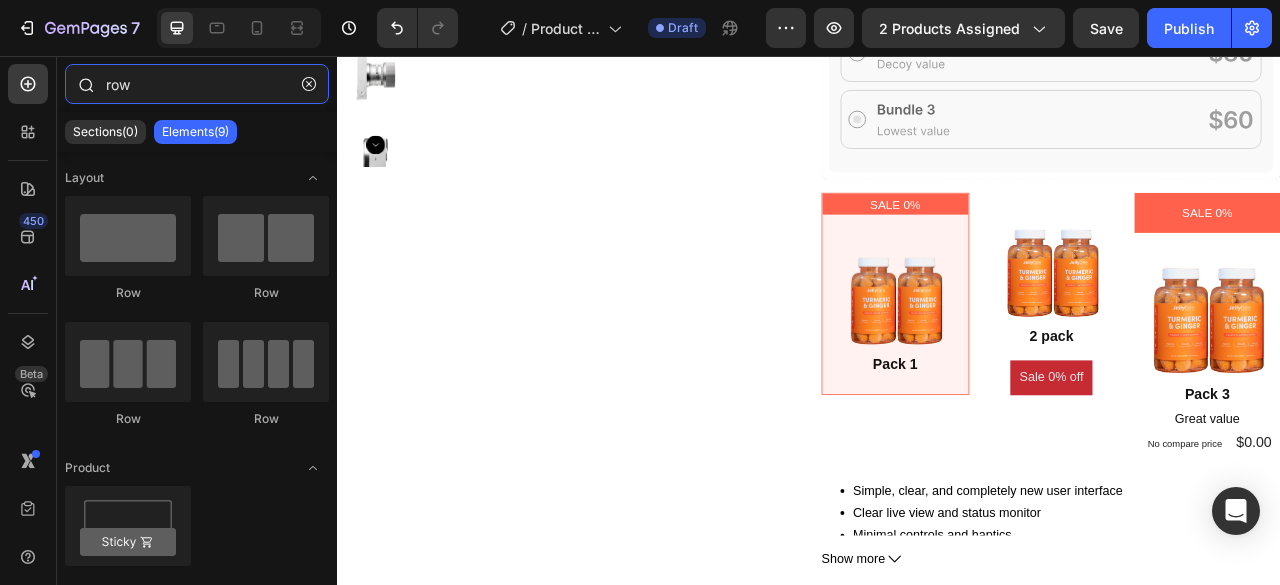 click on "row" at bounding box center [197, 84] 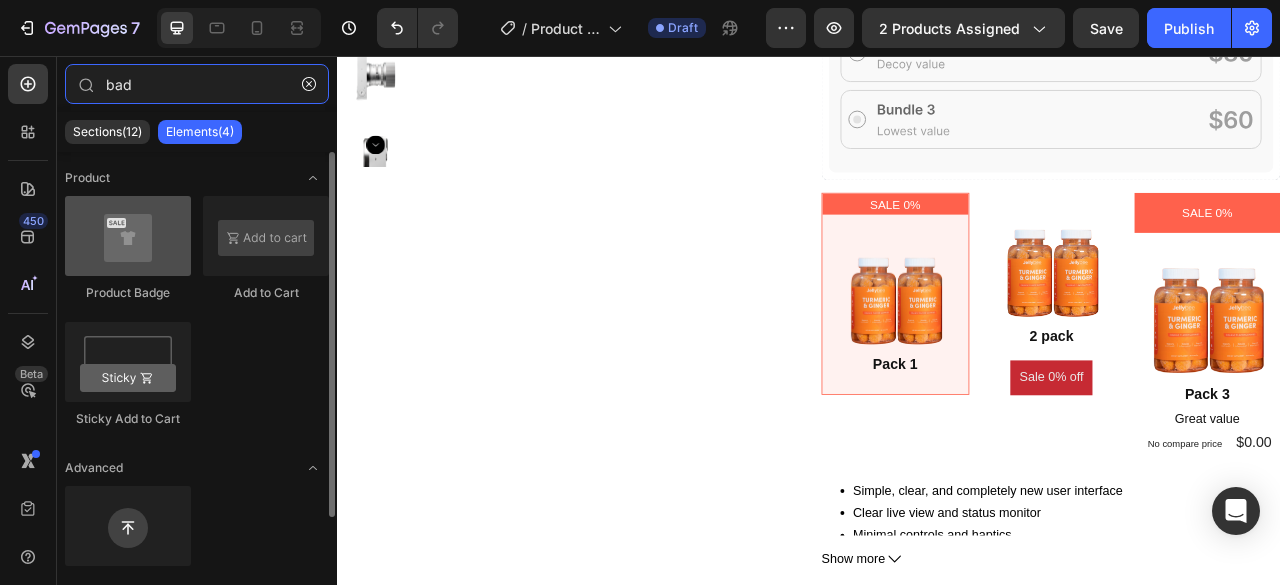 type on "bad" 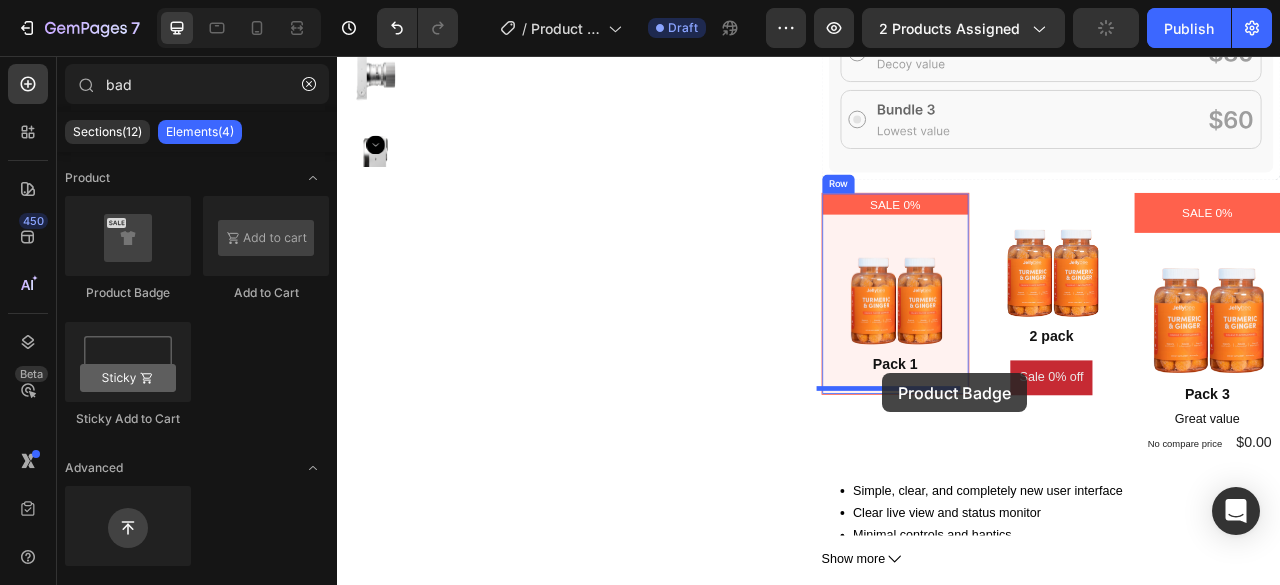 drag, startPoint x: 503, startPoint y: 298, endPoint x: 1031, endPoint y: 460, distance: 552.2934 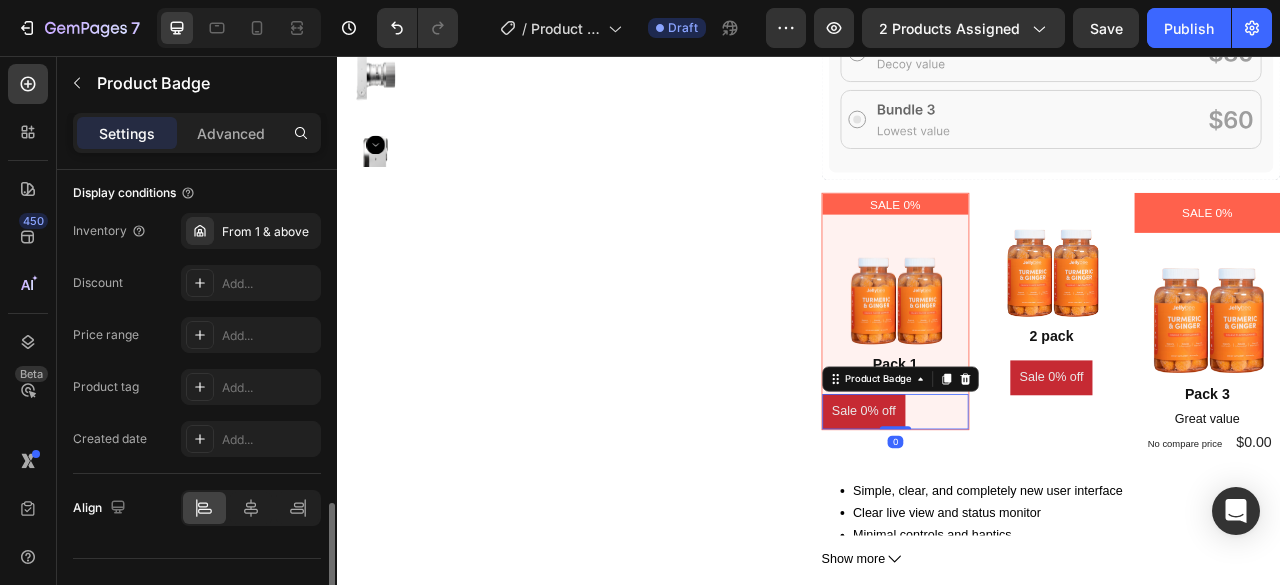 scroll, scrollTop: 1232, scrollLeft: 0, axis: vertical 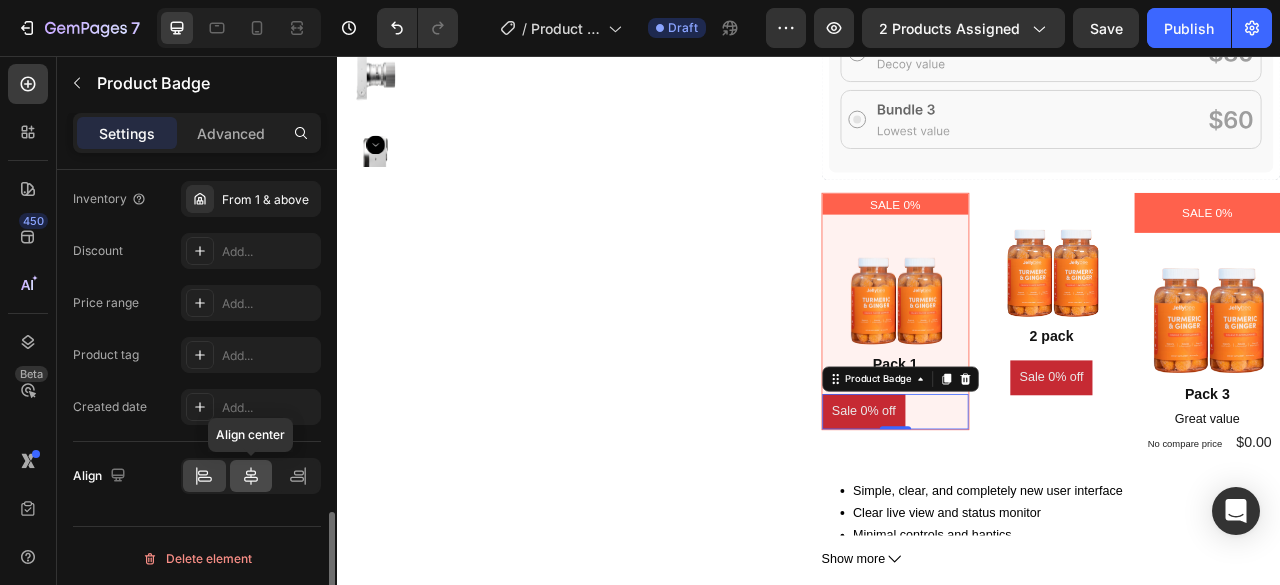 click 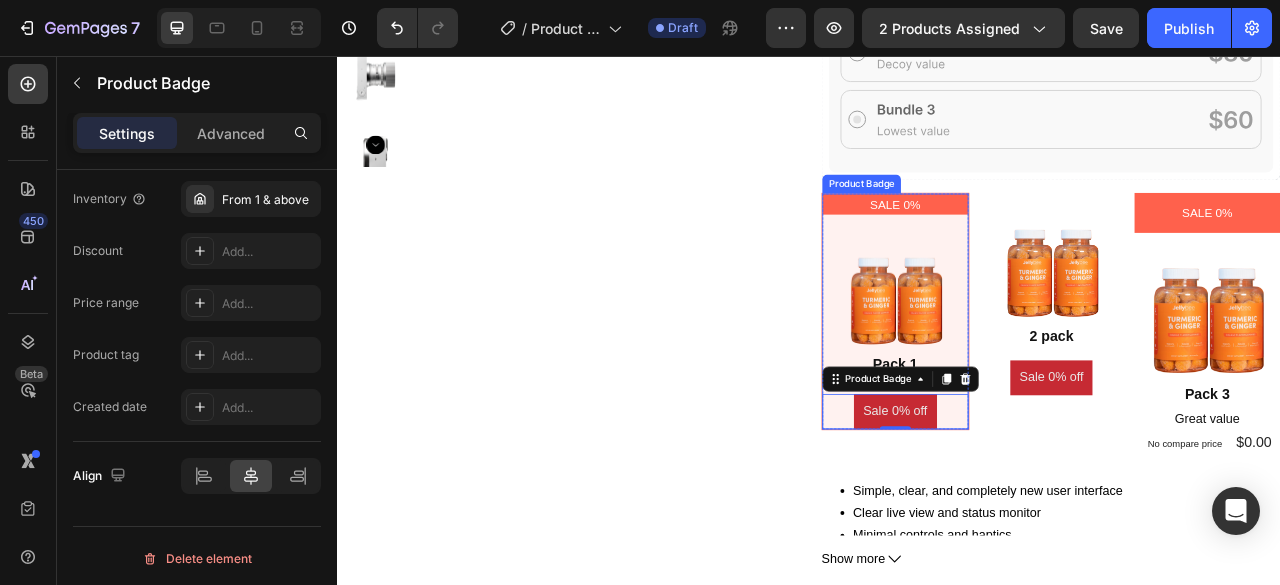 click on "SALE 0%" at bounding box center (1047, 244) 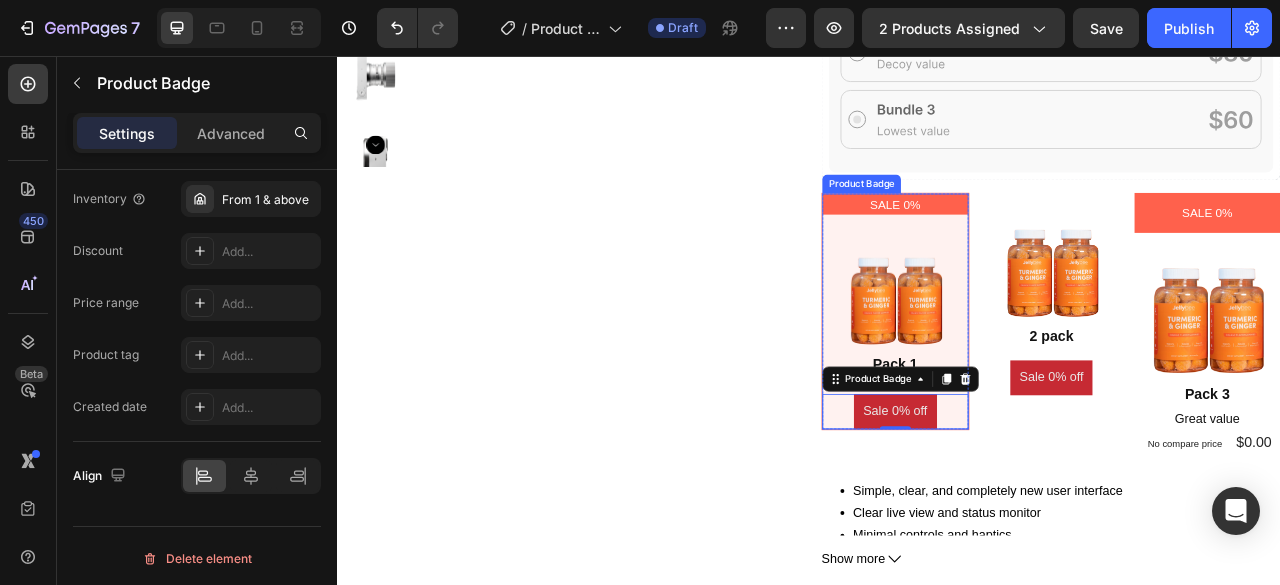 scroll, scrollTop: 1232, scrollLeft: 0, axis: vertical 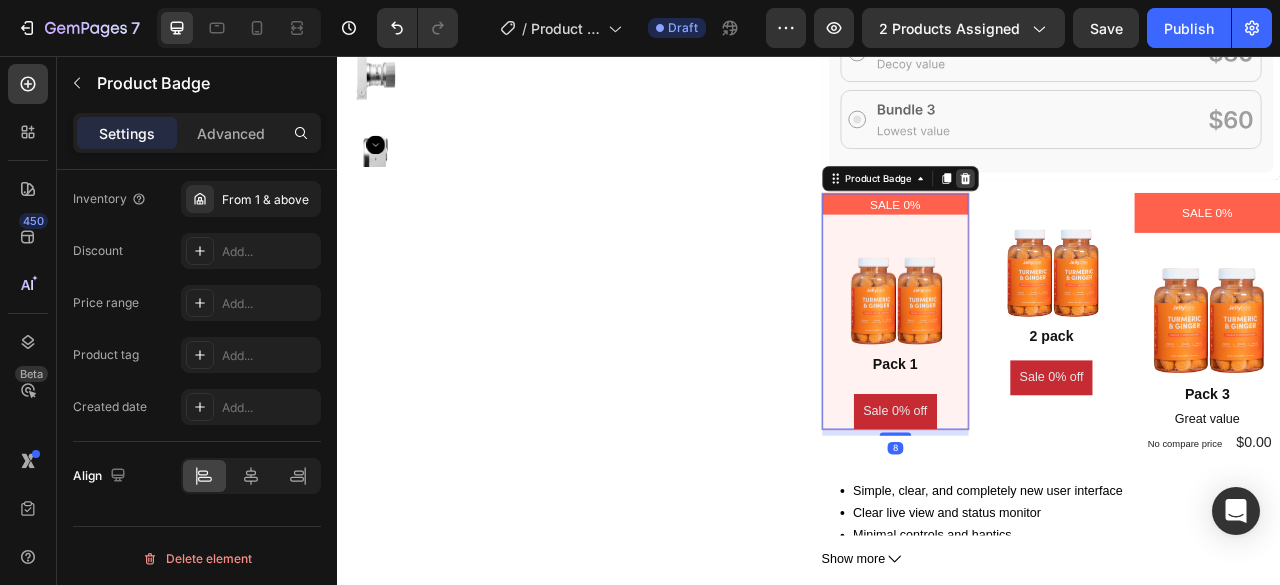 click 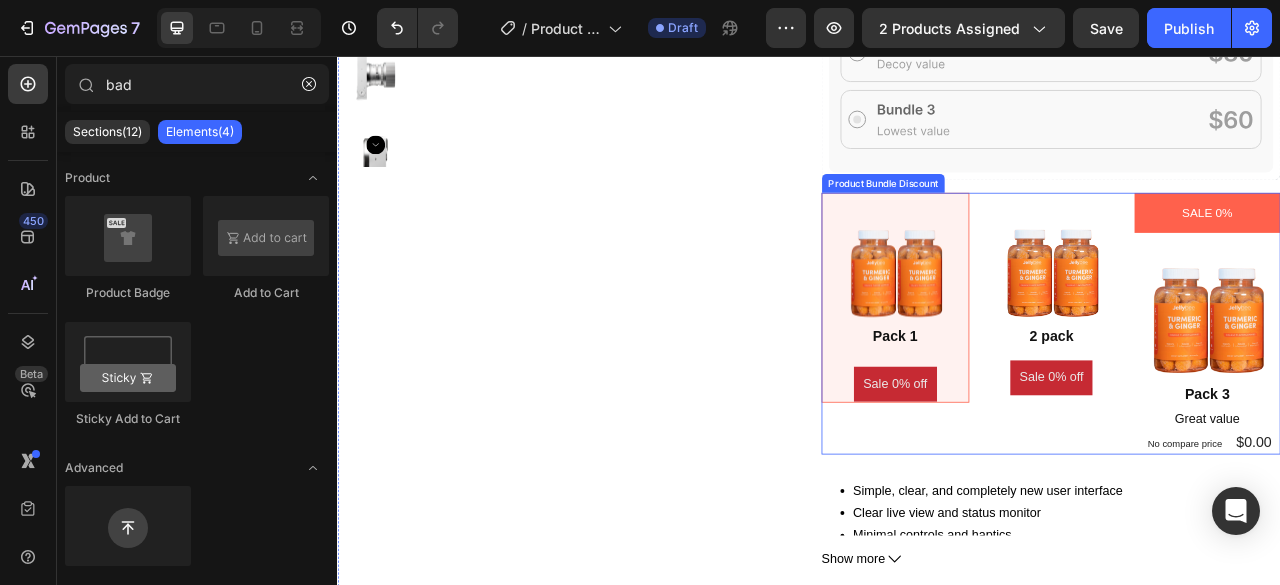 click on "Image Pack 1 Text Block Row Sale 0% off Product Badge Row Image 2 pack Text Block Row Sale 0% off Product Badge Row SALE 0% Product Badge Image Pack 3 Text Block Great value Text Block No compare price Product Price $0.00 Product Price Product Price Row Row" at bounding box center (1245, 396) 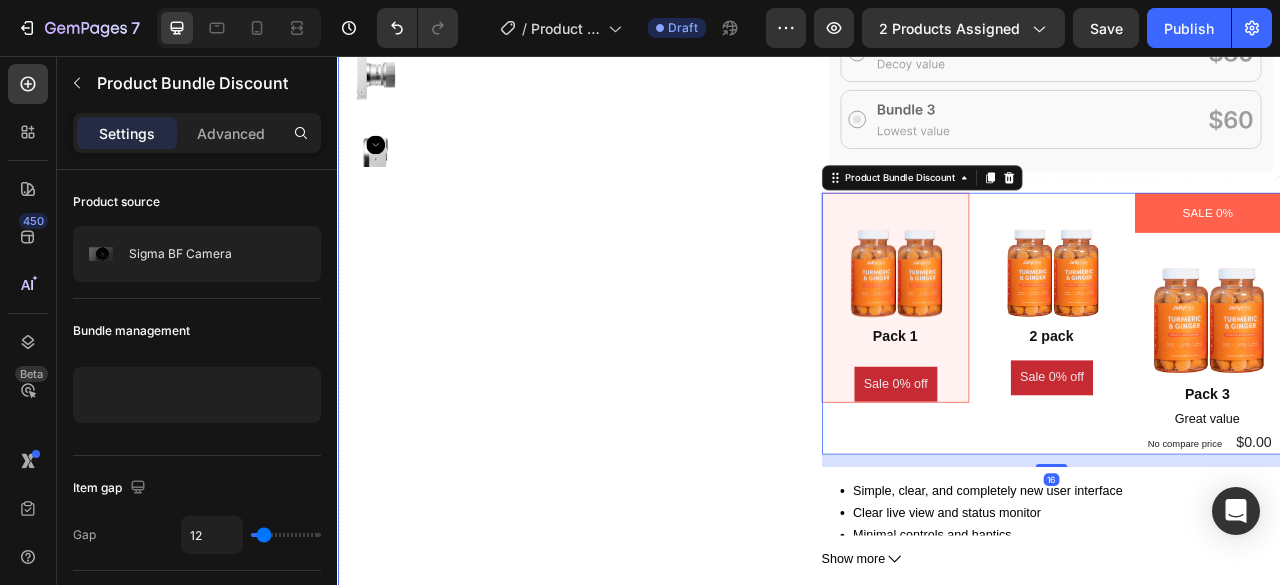 click on "Product Images" at bounding box center (629, 397) 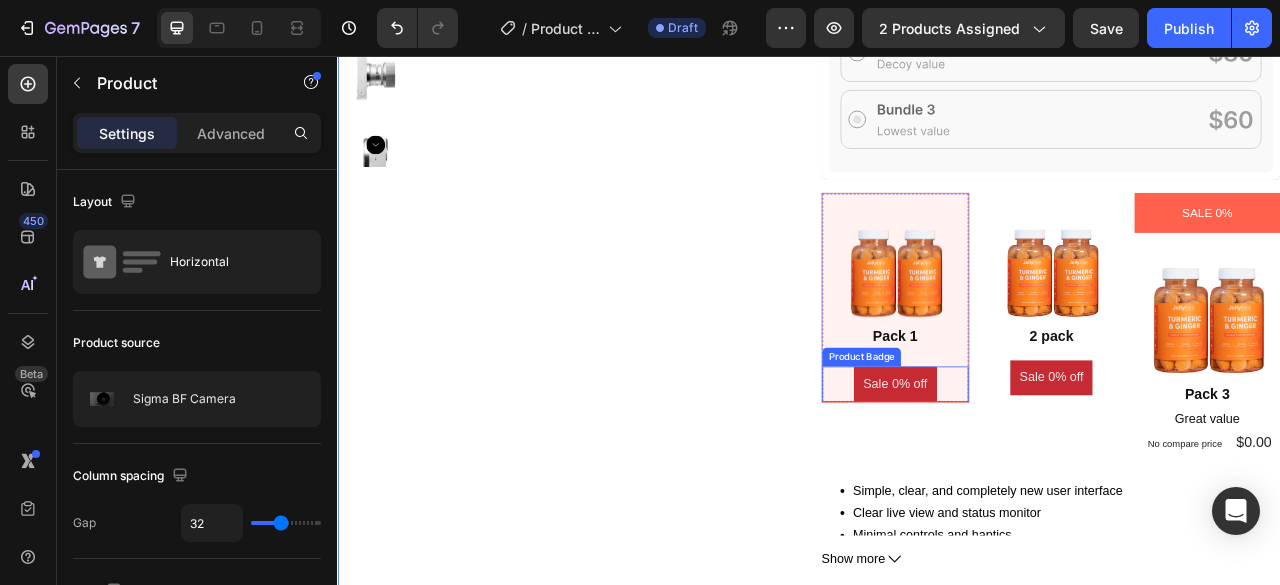 click on "Sale 0% off" at bounding box center [1047, 473] 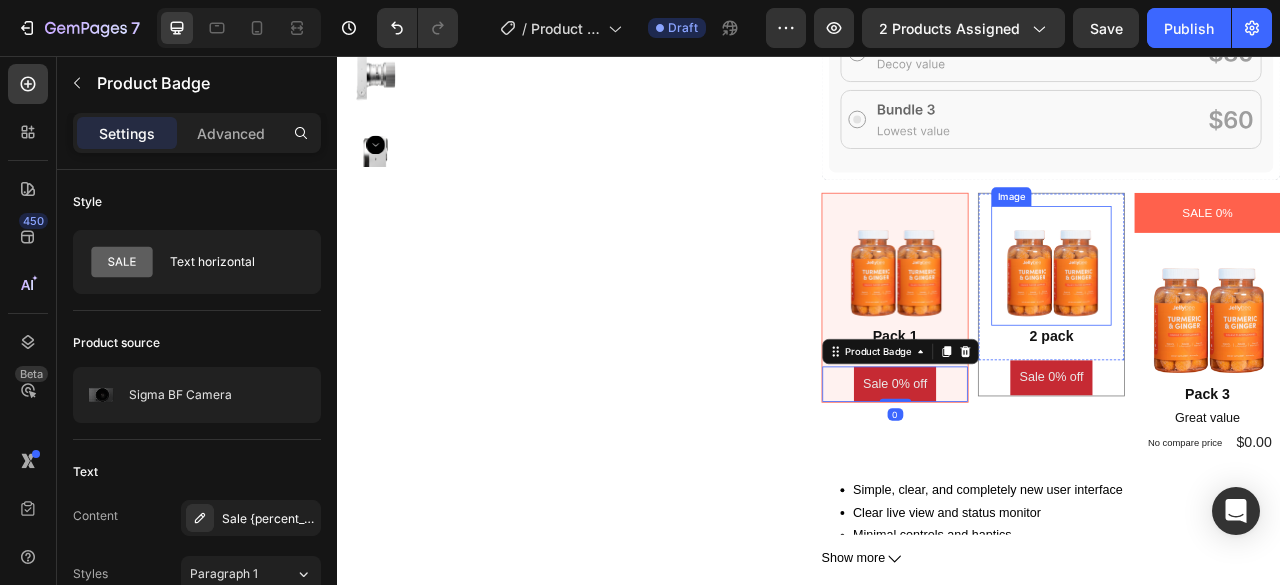 click at bounding box center [1245, 323] 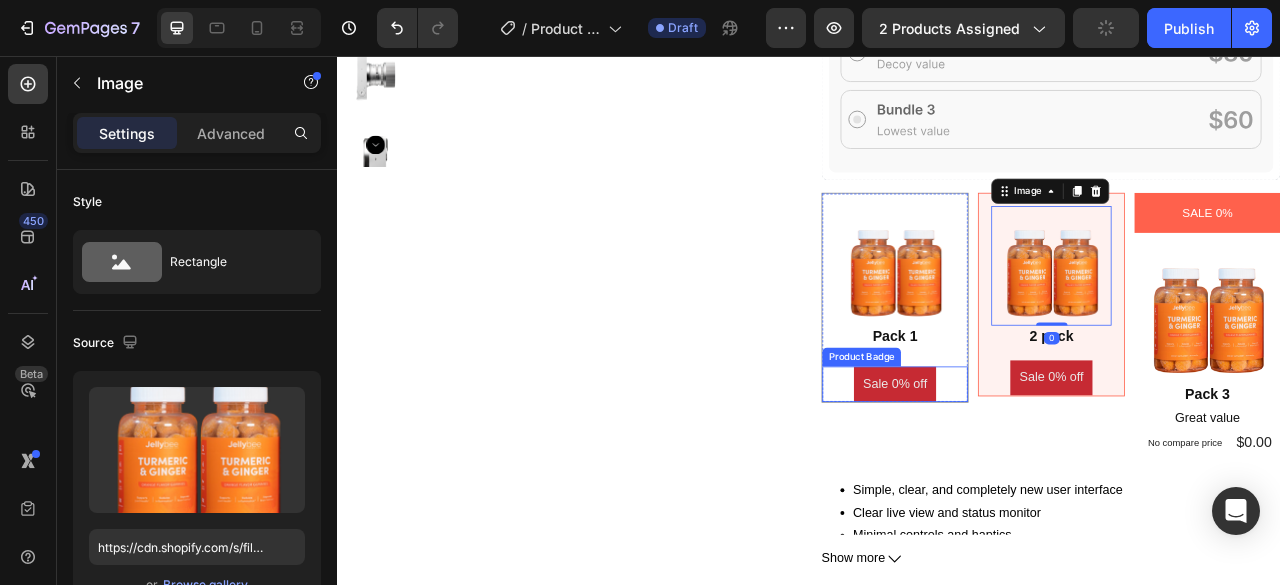click on "Sale 0% off" at bounding box center (1047, 473) 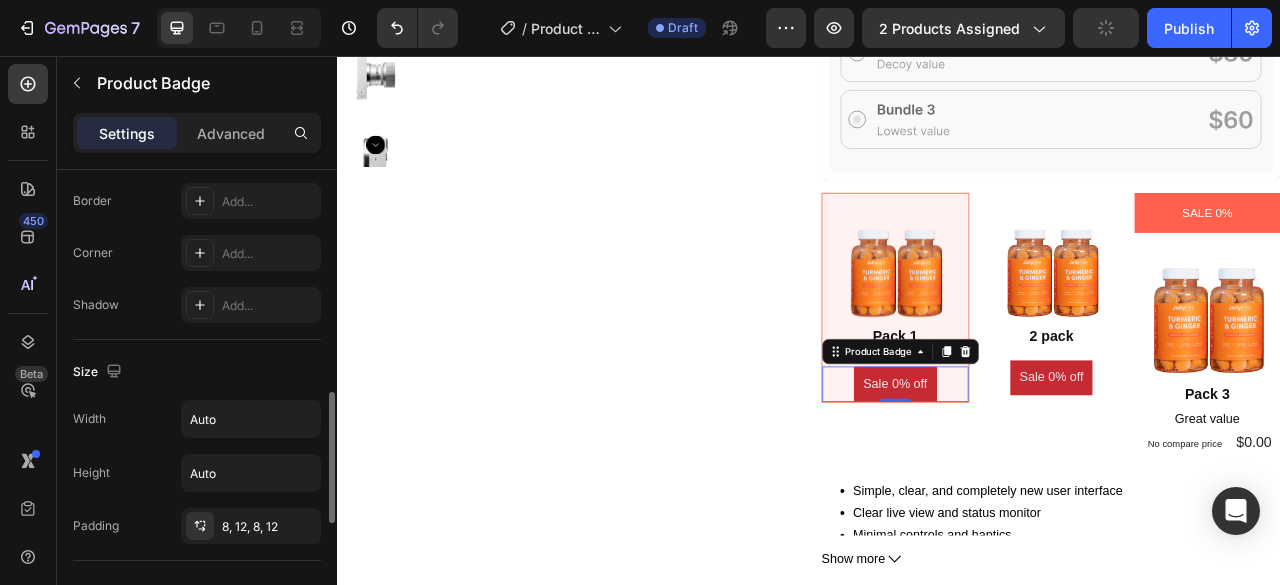 scroll, scrollTop: 1000, scrollLeft: 0, axis: vertical 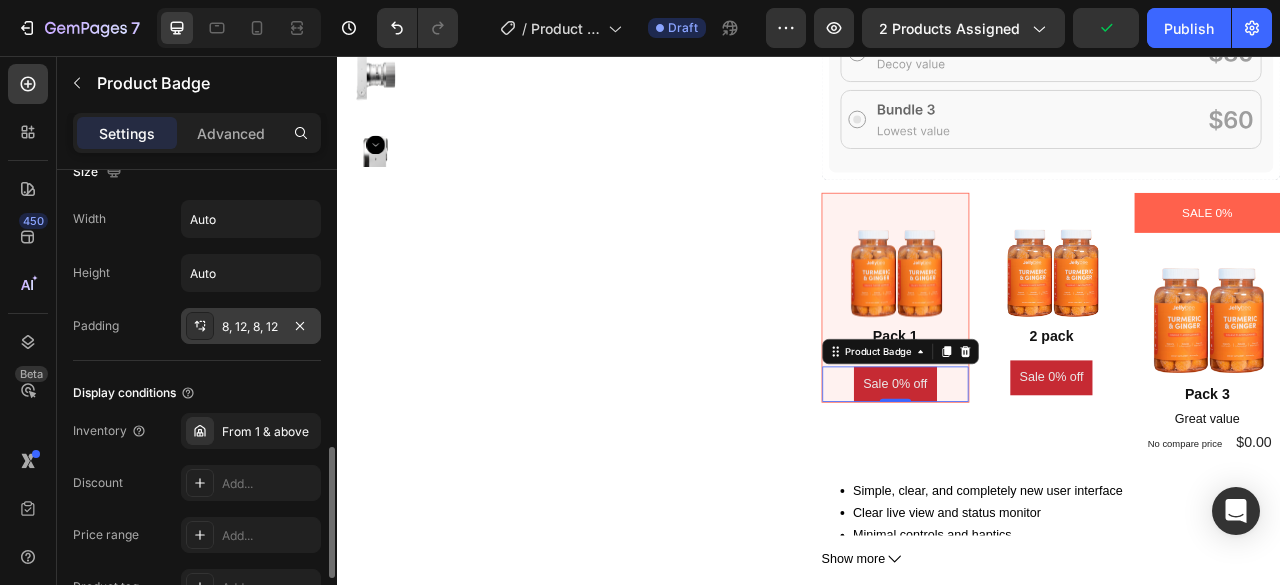 click on "8, 12, 8, 12" at bounding box center [251, 327] 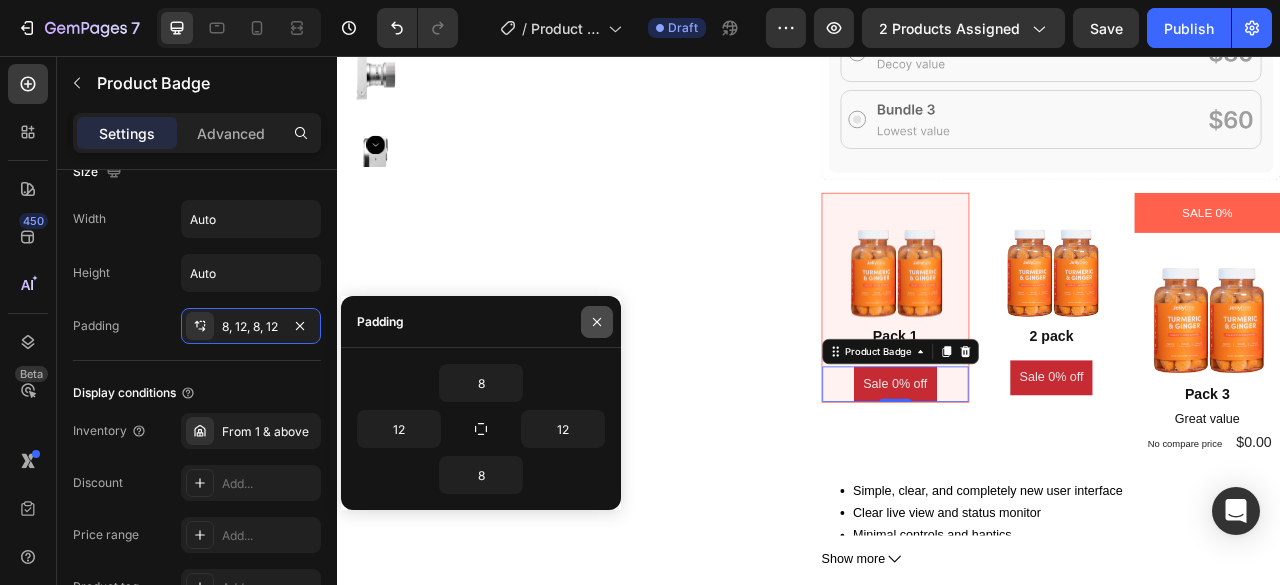 click 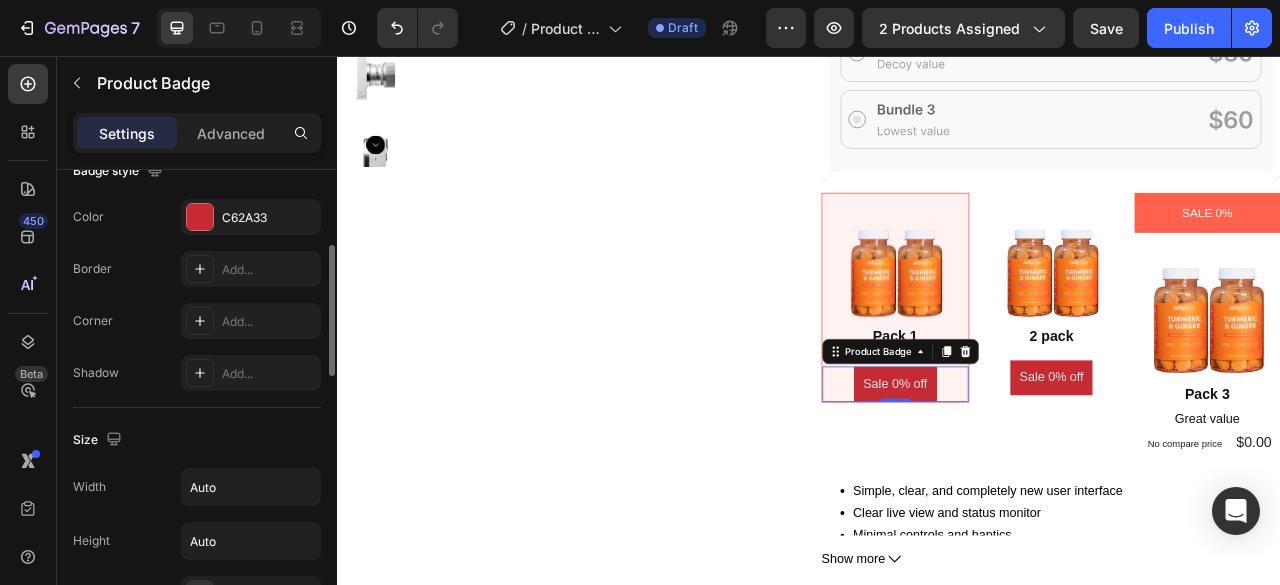 scroll, scrollTop: 532, scrollLeft: 0, axis: vertical 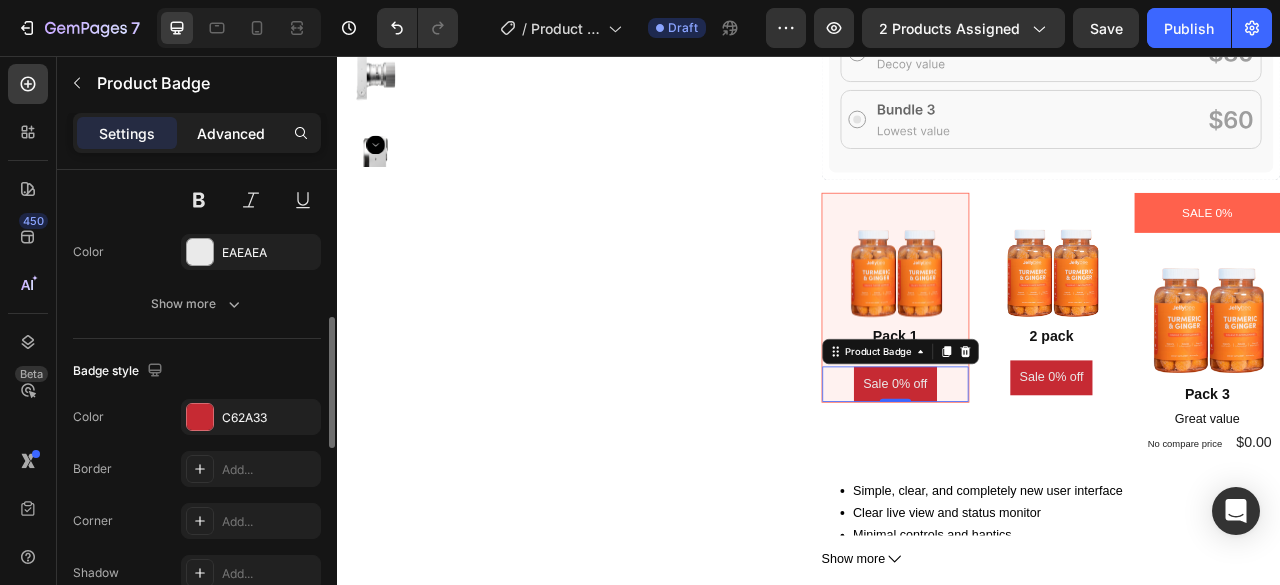 click on "Advanced" at bounding box center (231, 133) 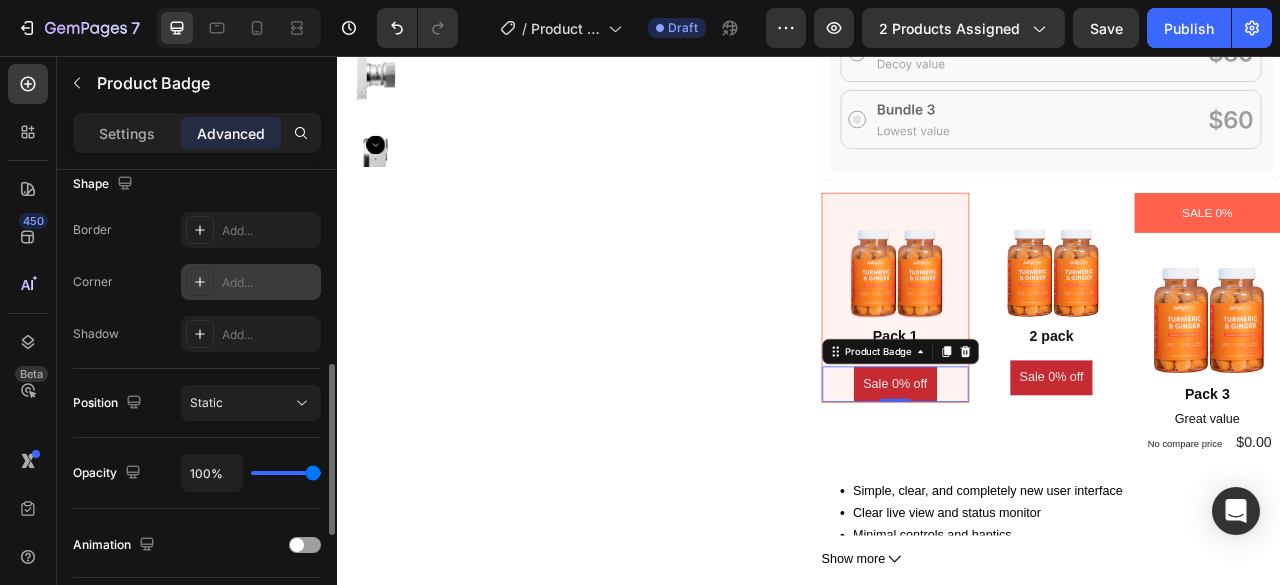 click on "Add..." at bounding box center (269, 283) 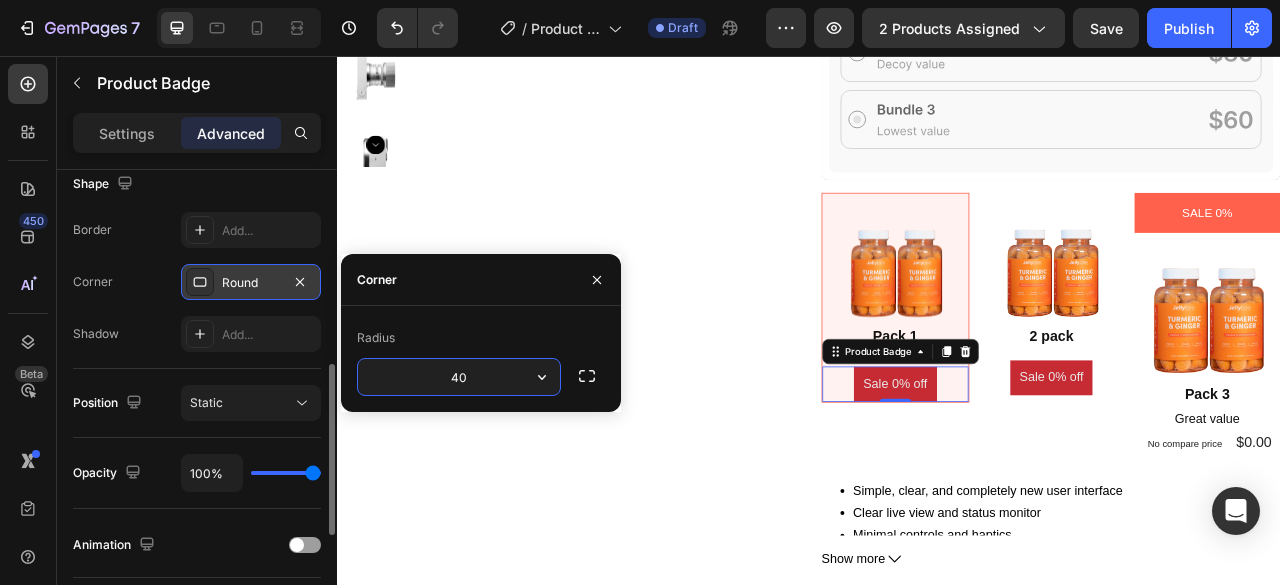 type on "40" 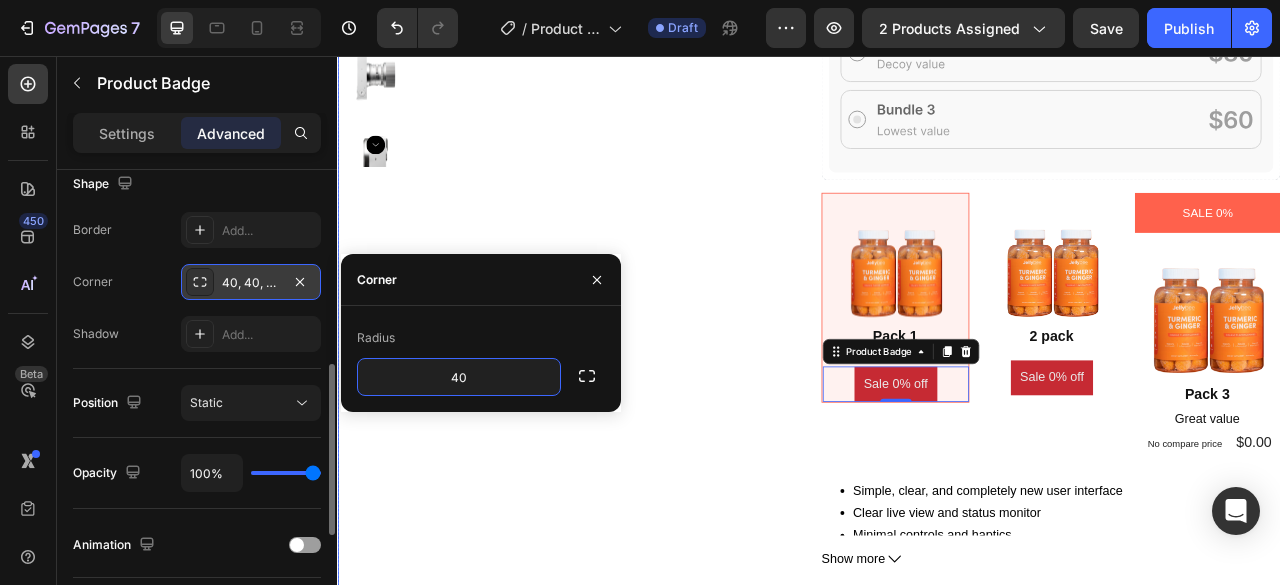 click on "Product Images" at bounding box center [629, 397] 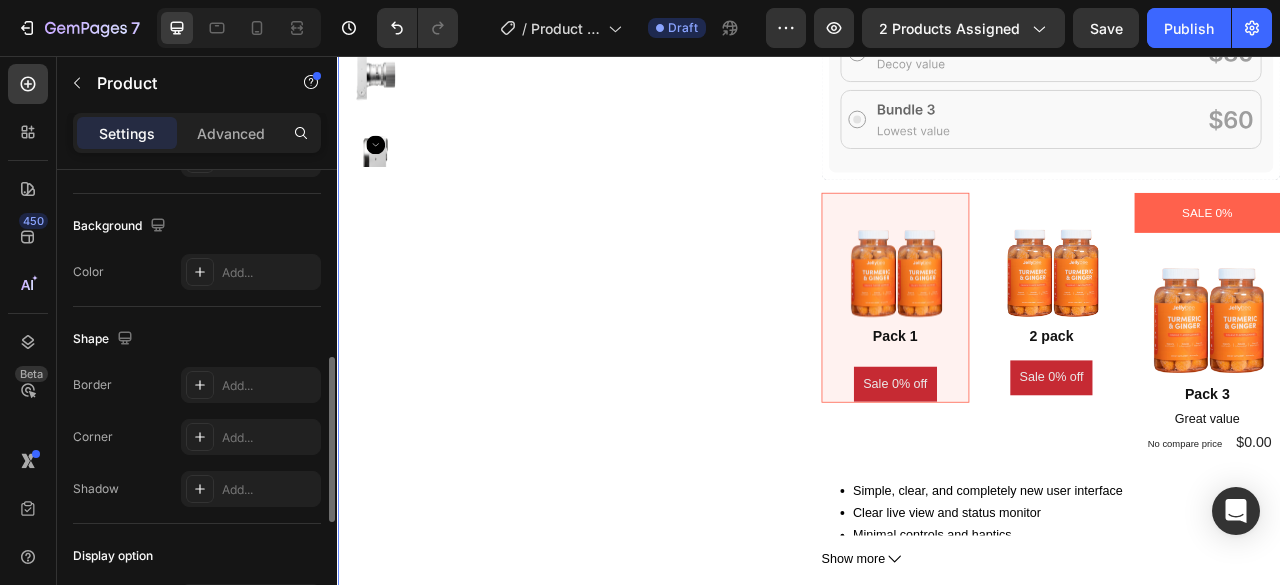 scroll, scrollTop: 0, scrollLeft: 0, axis: both 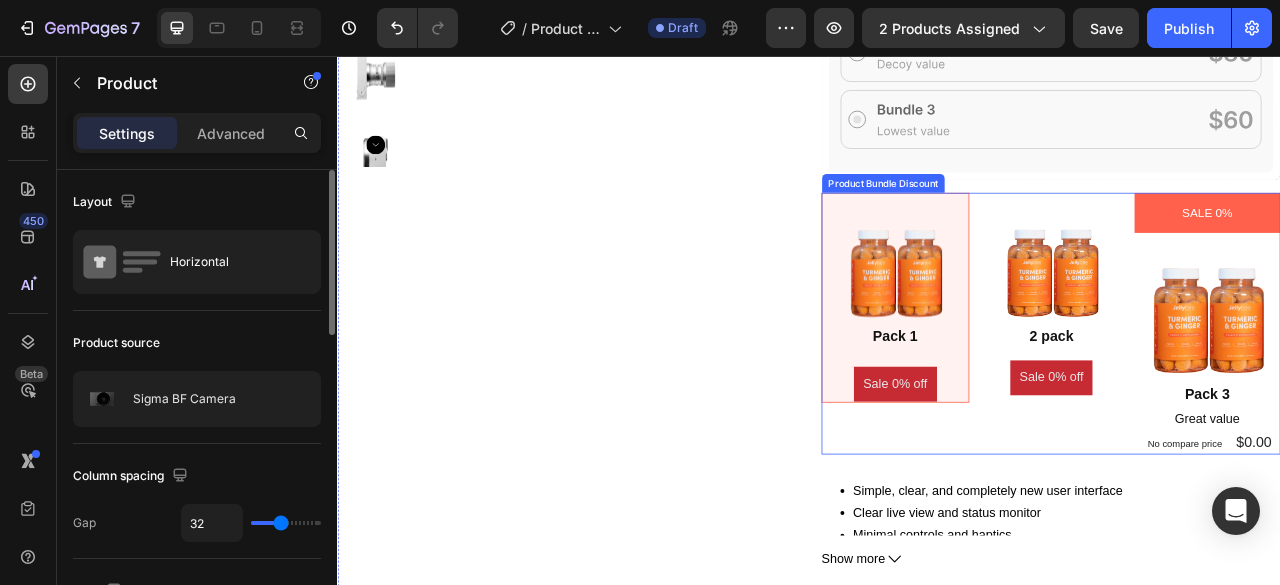 click on "Sale 0% off" at bounding box center (1047, 473) 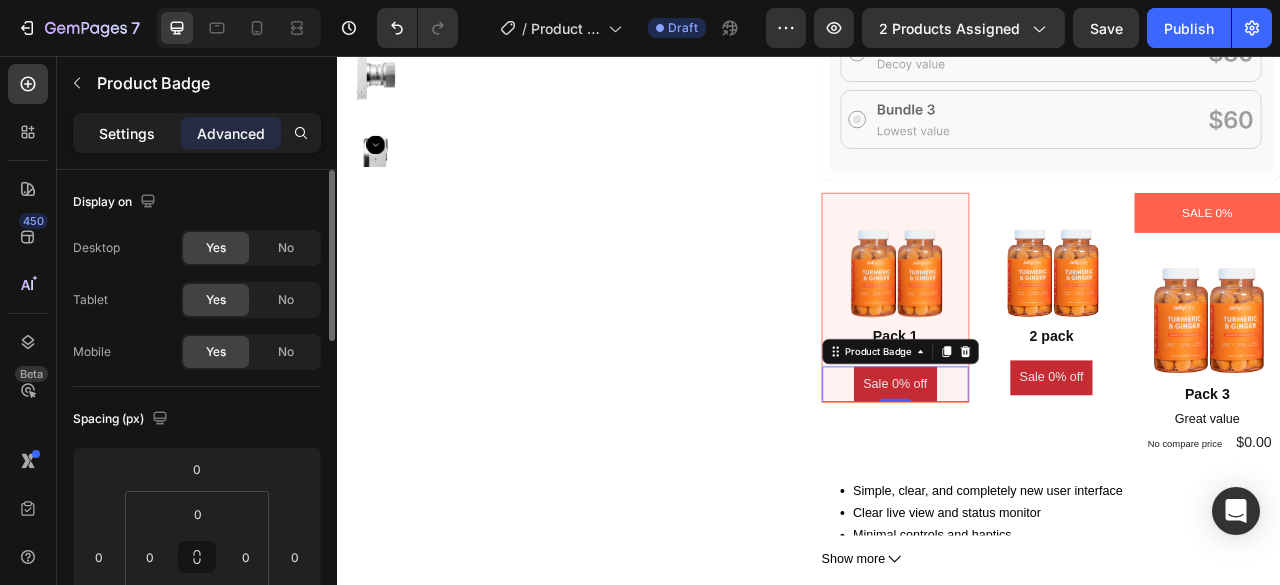 click on "Settings" at bounding box center [127, 133] 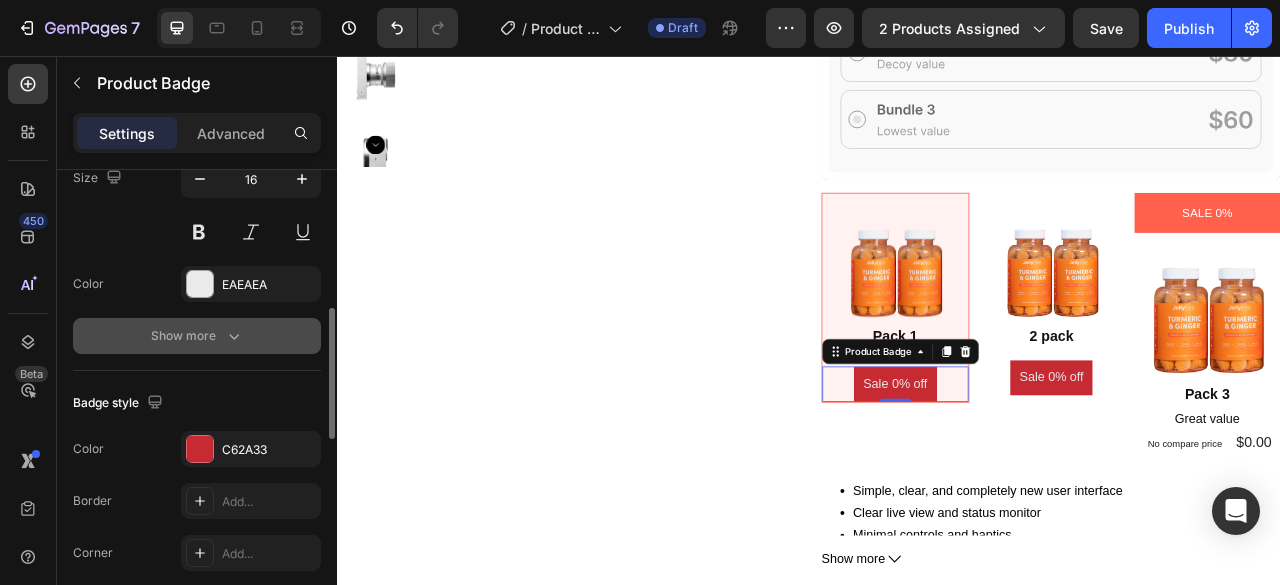 click on "Show more" at bounding box center [197, 336] 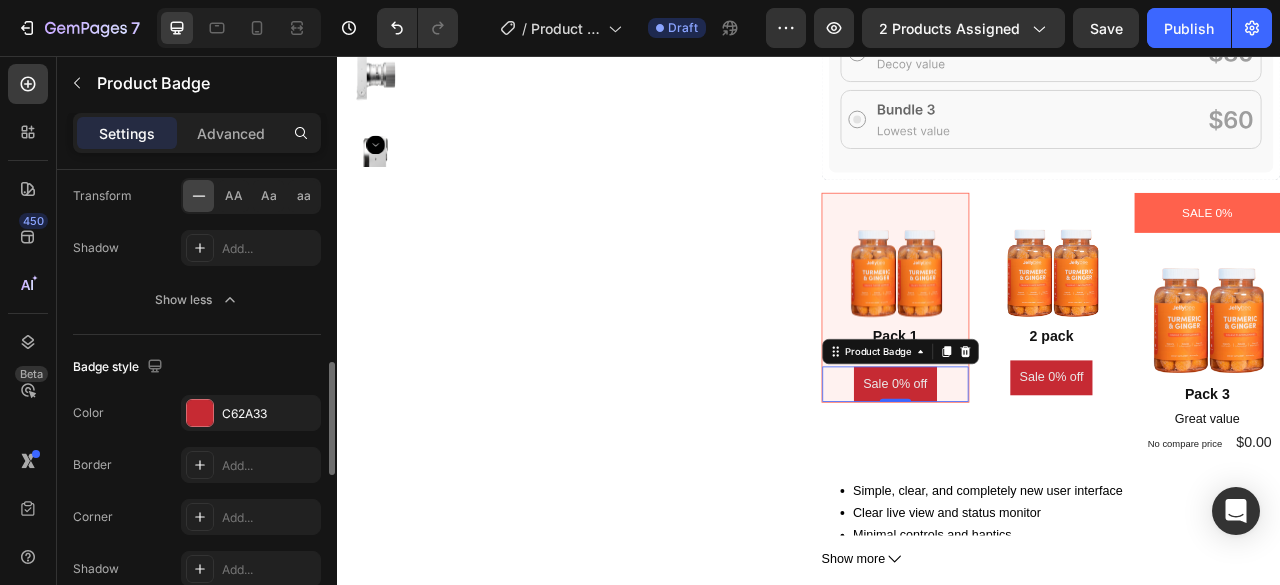 scroll, scrollTop: 900, scrollLeft: 0, axis: vertical 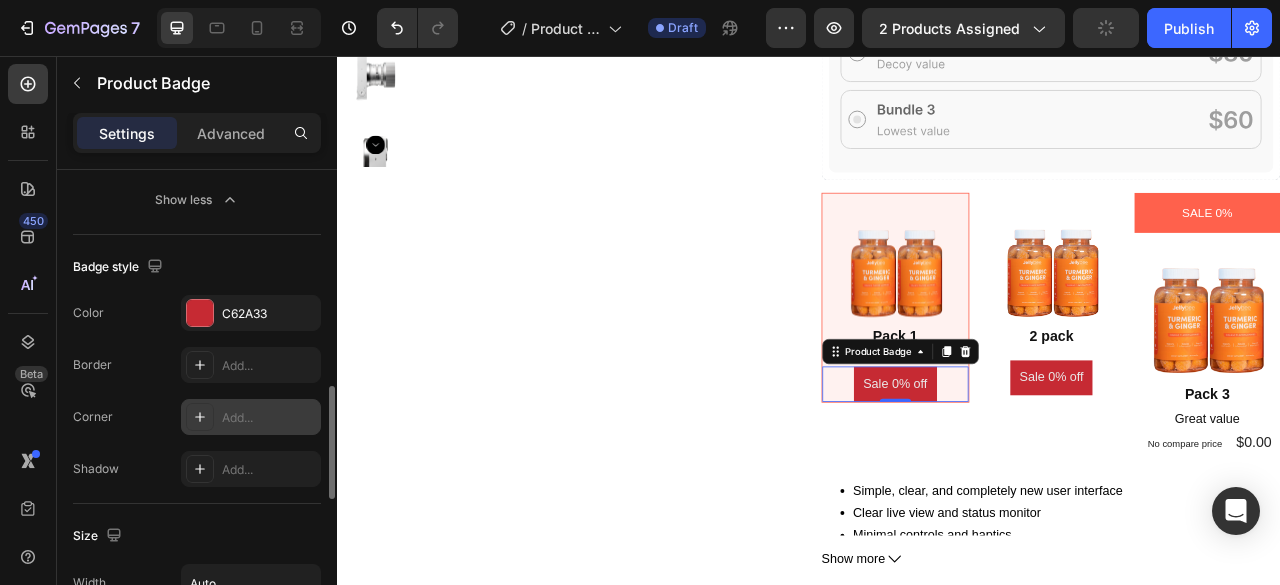 click on "Add..." at bounding box center (251, 417) 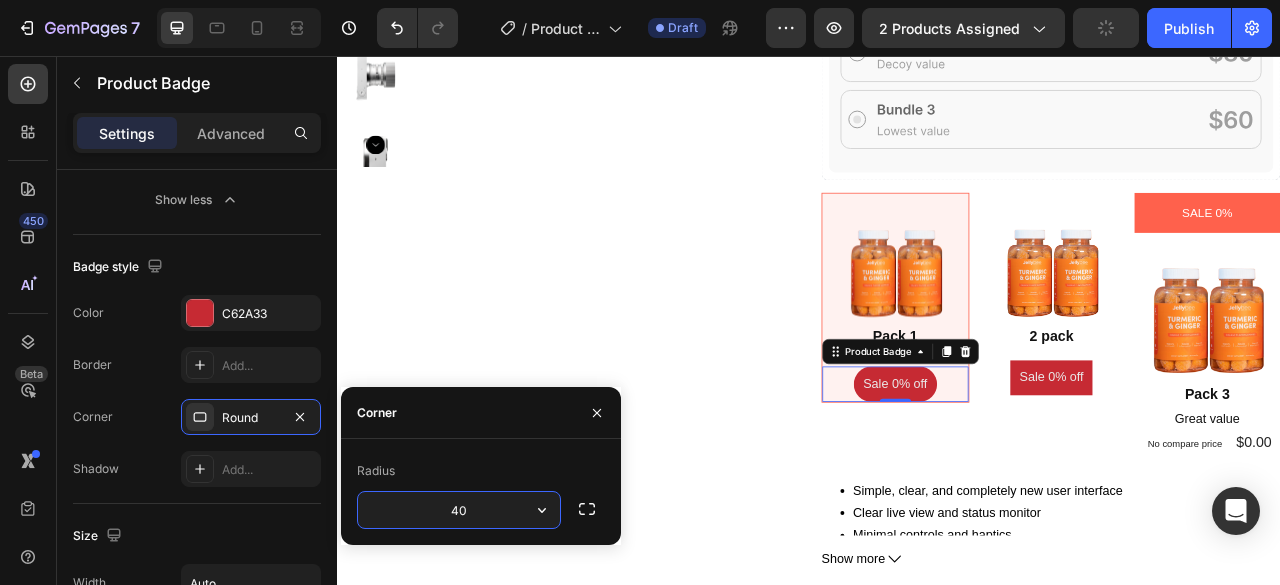 type on "40" 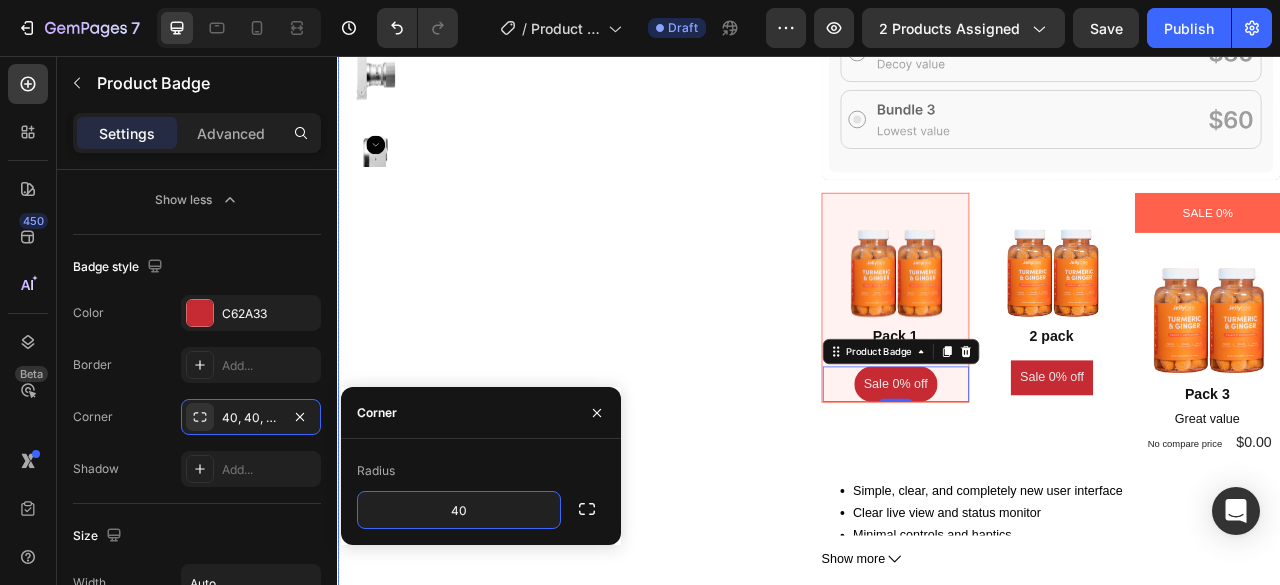 click on "Product Images Sigma BF Camera Product Title $0.00 Product Price Product Price $119.00 Product Price Product Price Row Increase AOV with bundle quantity.       Setup bundle discount   or   read guideline
Product Bundle Discount Image Pack 1 Text Block Row Sale 0% off Product Badge   0 Row Image 2 pack Text Block Row Sale 0% off Product Badge Row SALE 0% Product Badge Image Pack 3 Text Block Great value Text Block No compare price Product Price $0.00 Product Price Product Price Row Row Product Bundle Discount
Simple, clear, and completely new user interface
Clear live view and status monitor
Minimal controls and haptics
Unibody structure
Internal storage
Various color modes
Evolved autofocus
Video shooting (6K, L-Log)
Equipped with L-Mount" at bounding box center [937, 397] 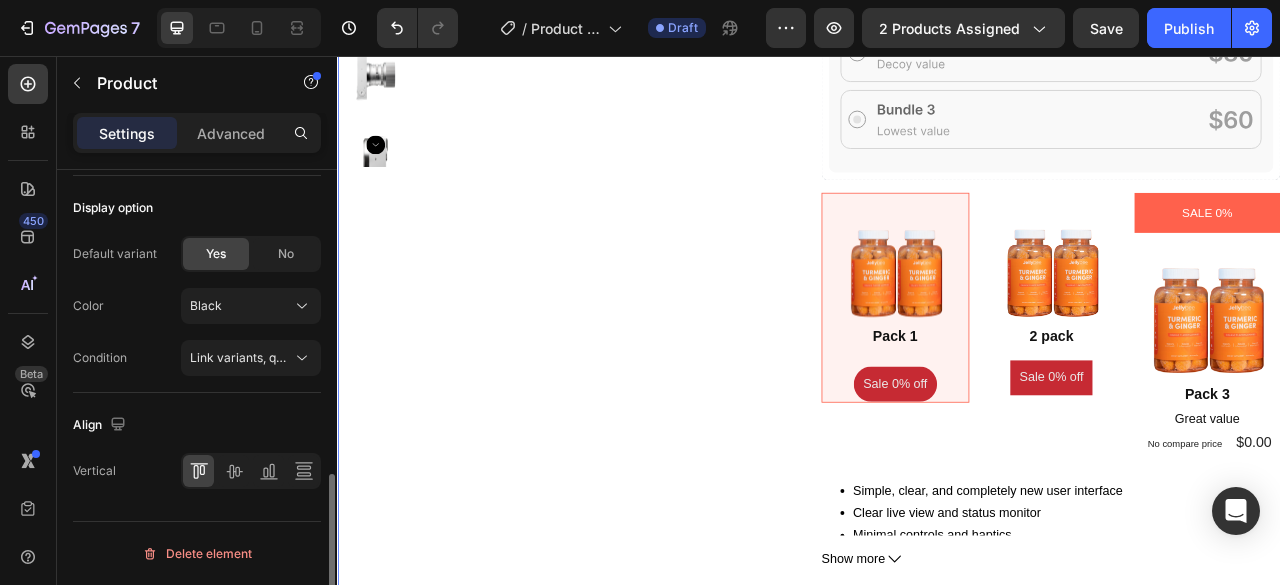 scroll, scrollTop: 0, scrollLeft: 0, axis: both 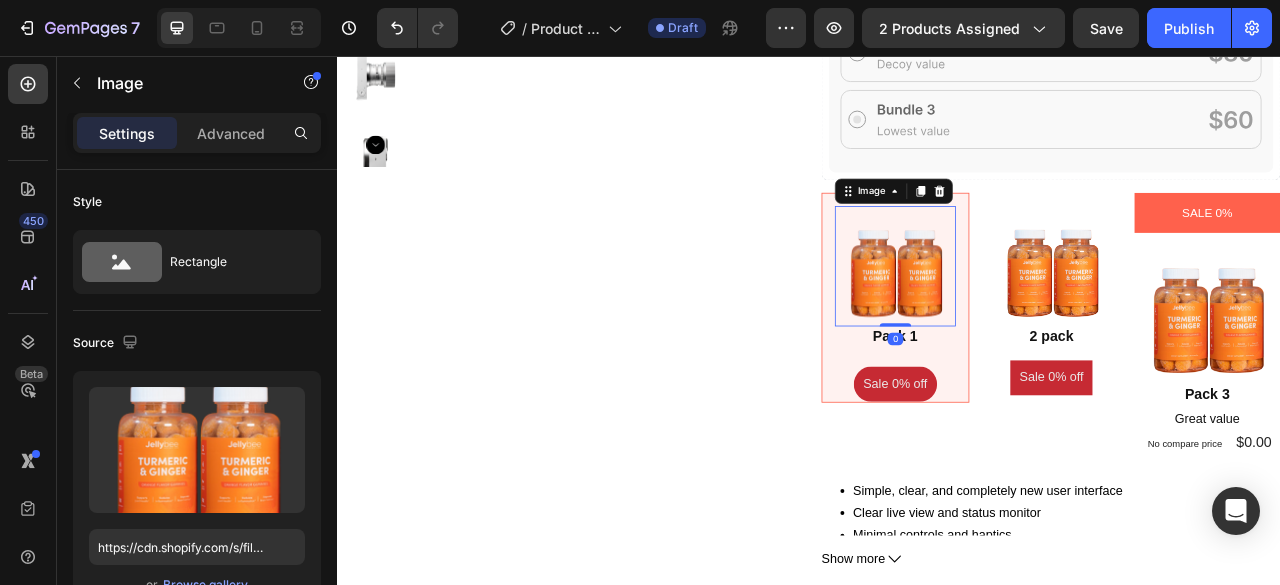 click at bounding box center [1047, 323] 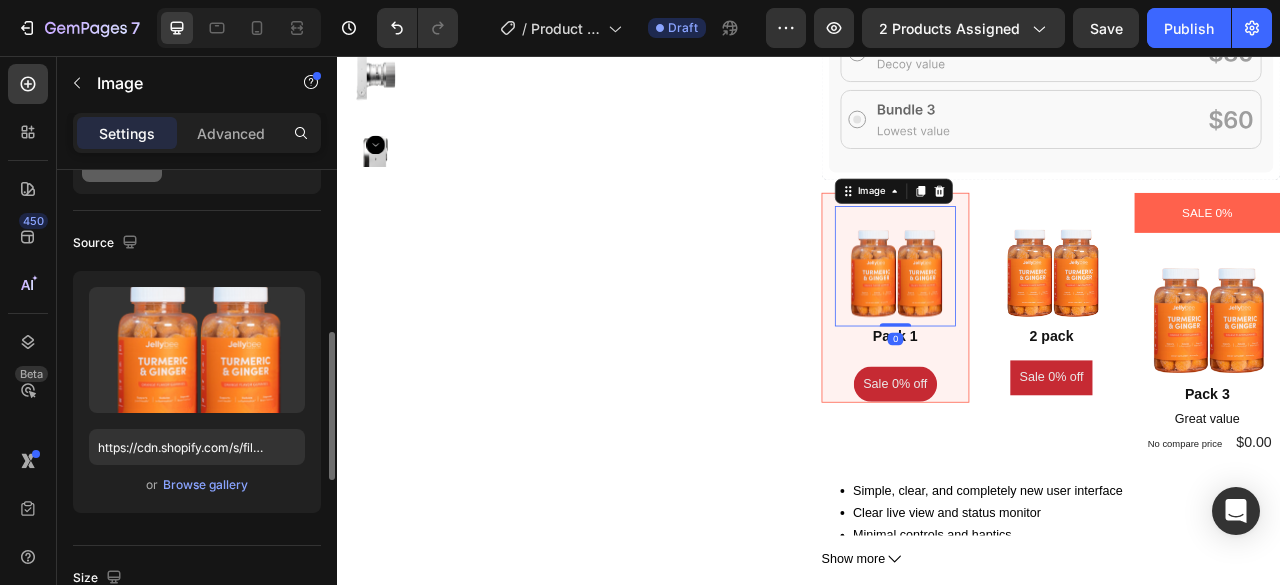 scroll, scrollTop: 0, scrollLeft: 0, axis: both 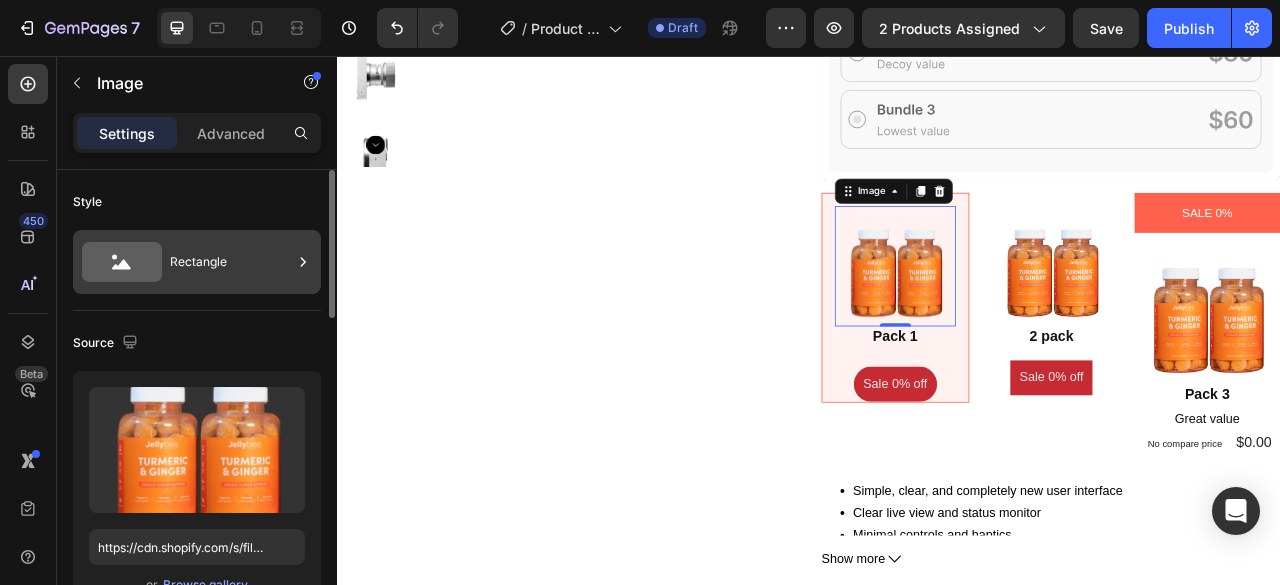 click on "Rectangle" at bounding box center [231, 262] 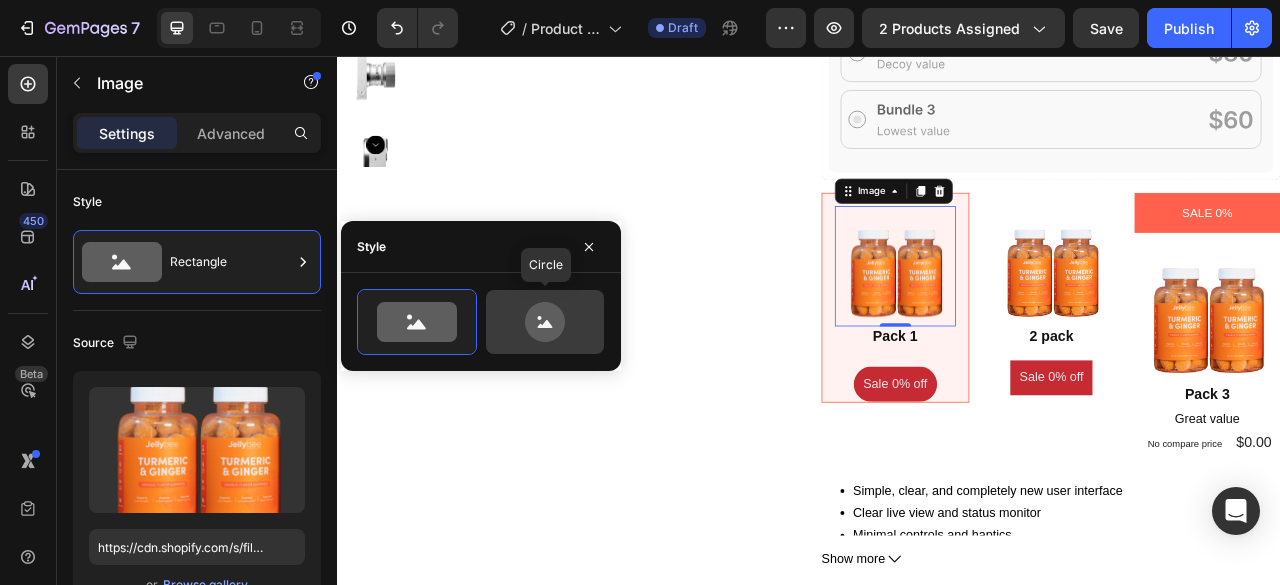 drag, startPoint x: 548, startPoint y: 322, endPoint x: 685, endPoint y: 271, distance: 146.18481 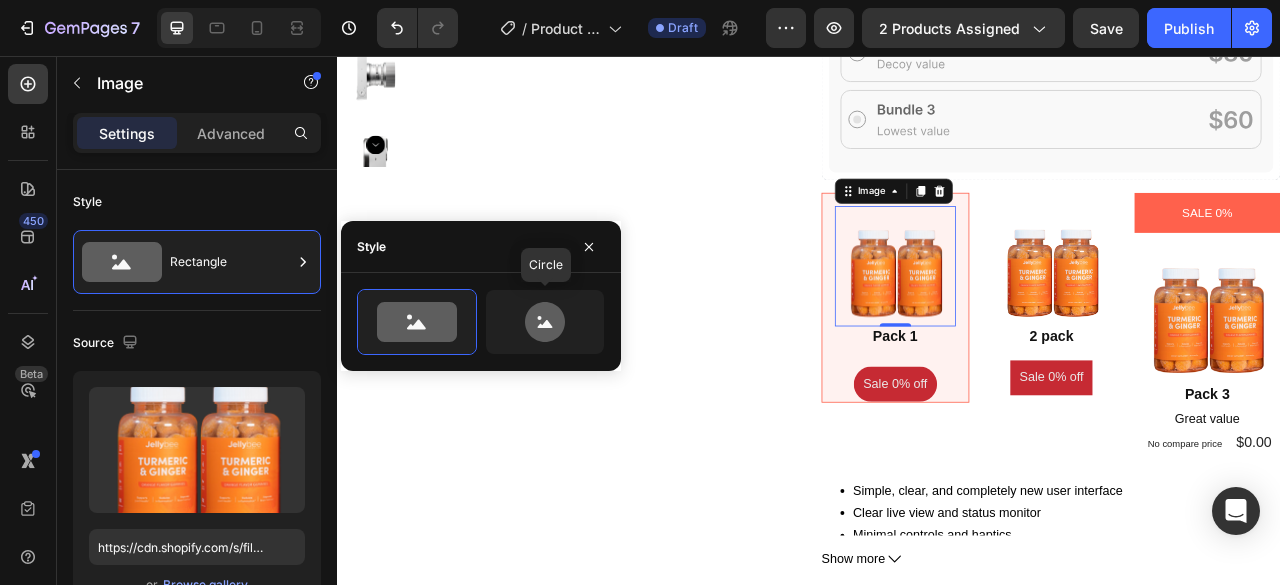 type on "80" 